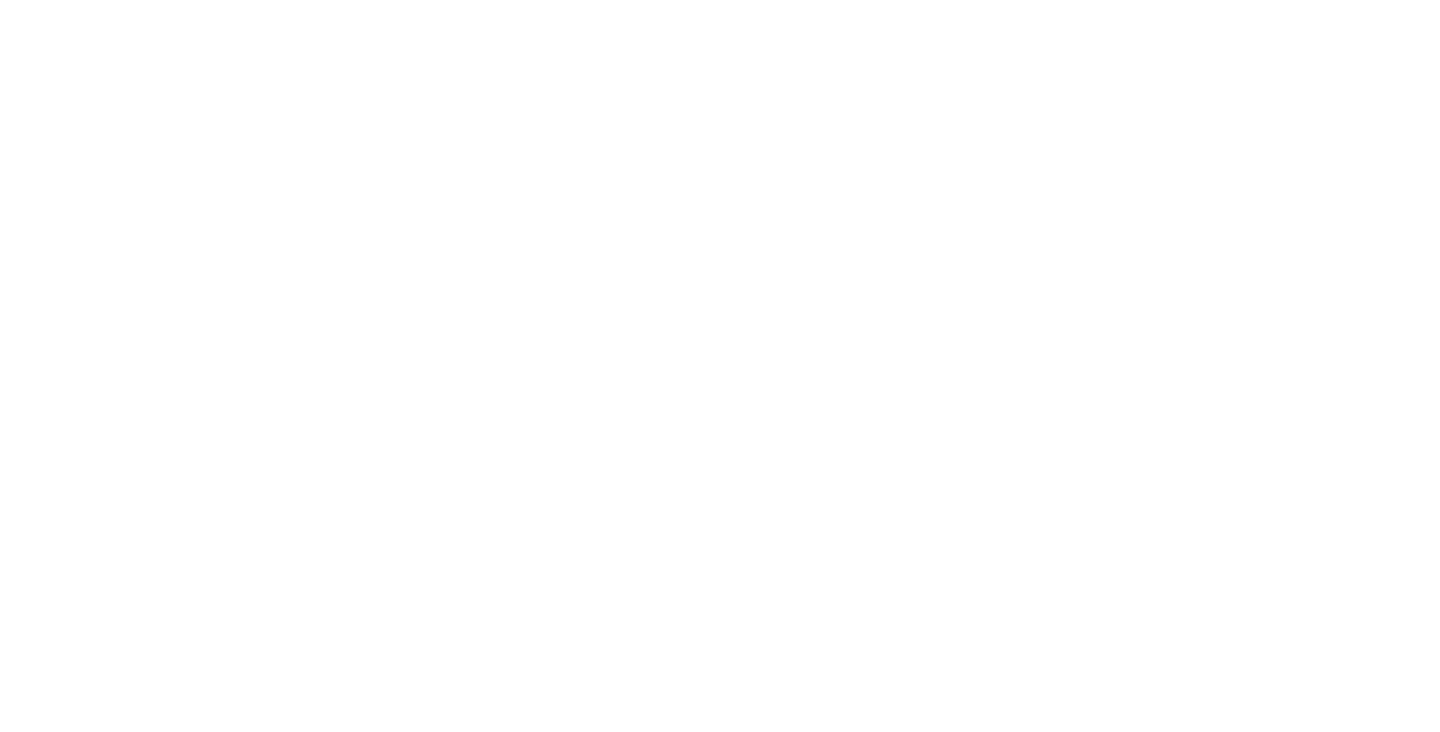 scroll, scrollTop: 0, scrollLeft: 0, axis: both 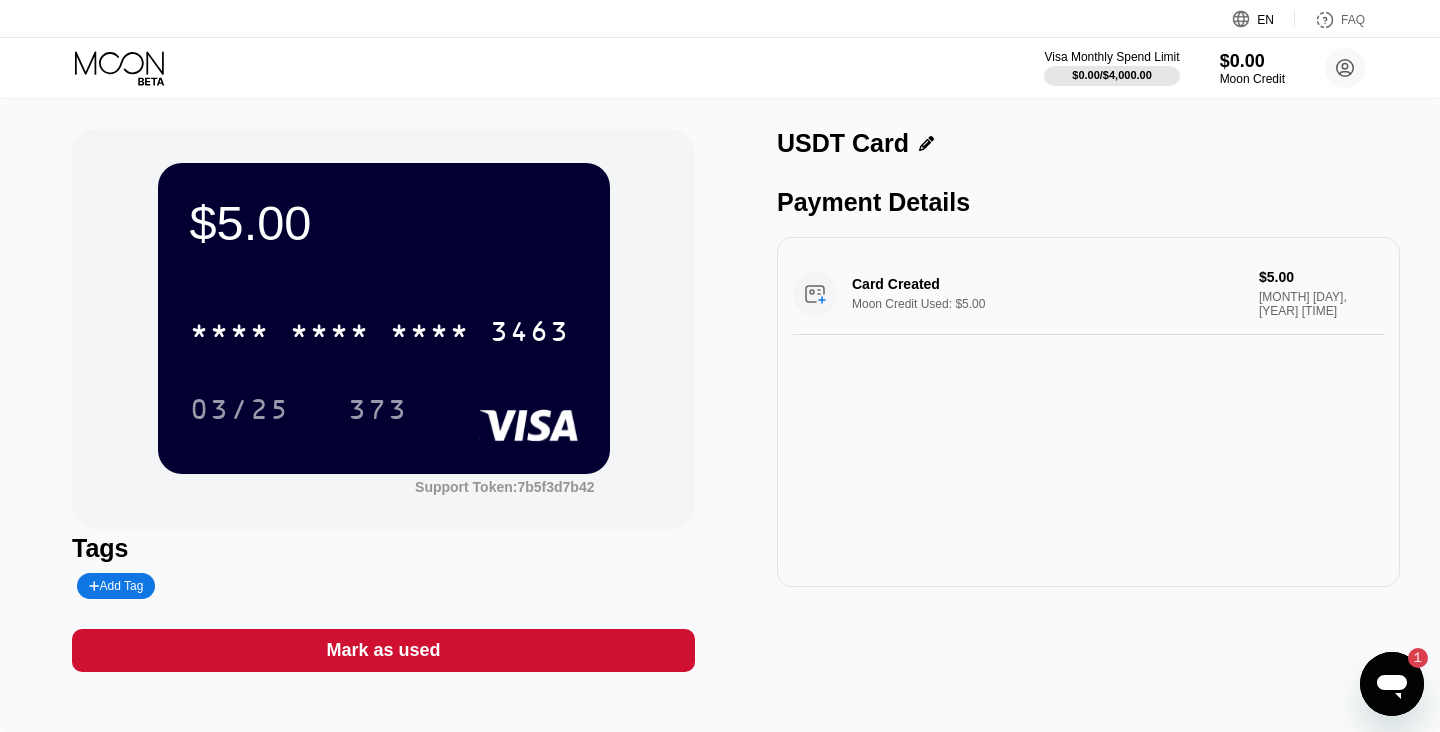 click 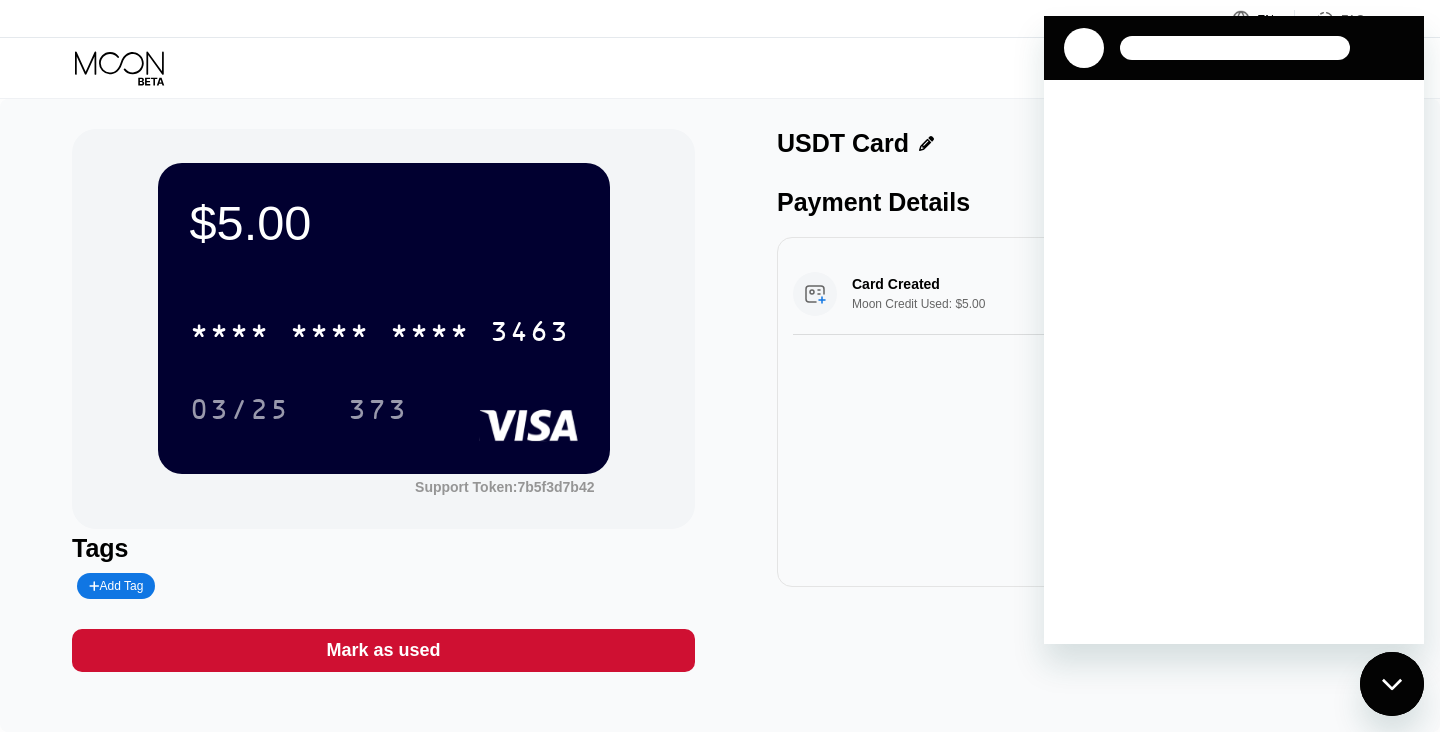 scroll, scrollTop: 0, scrollLeft: 0, axis: both 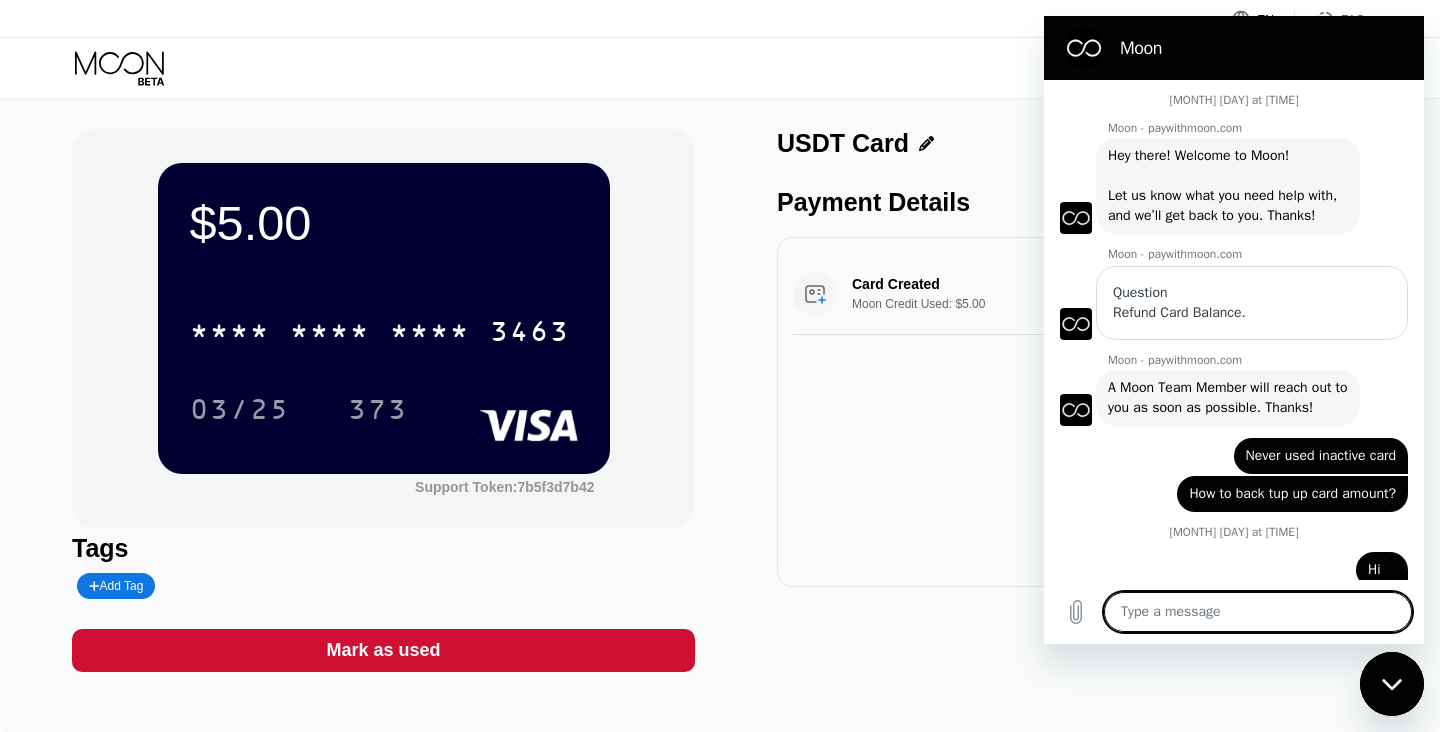type on "x" 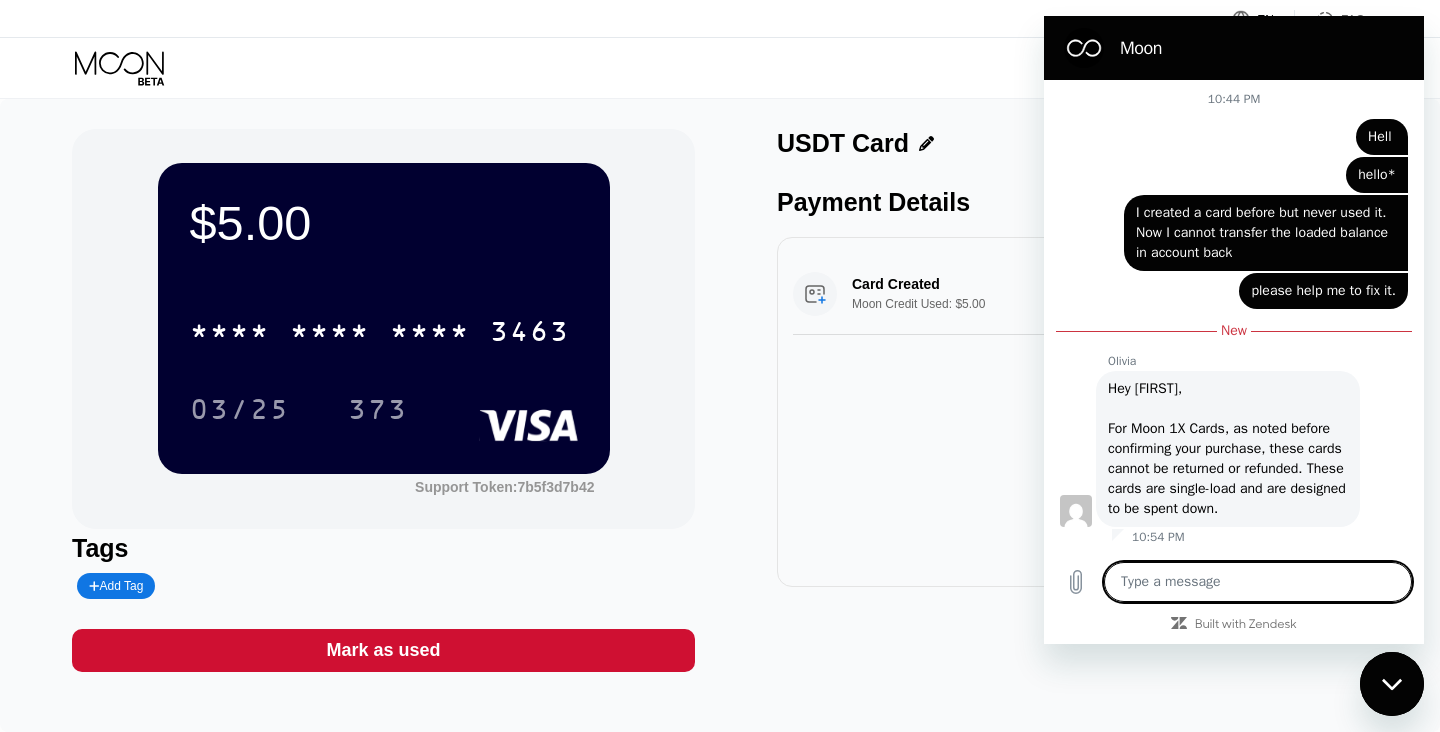 scroll, scrollTop: 1155, scrollLeft: 0, axis: vertical 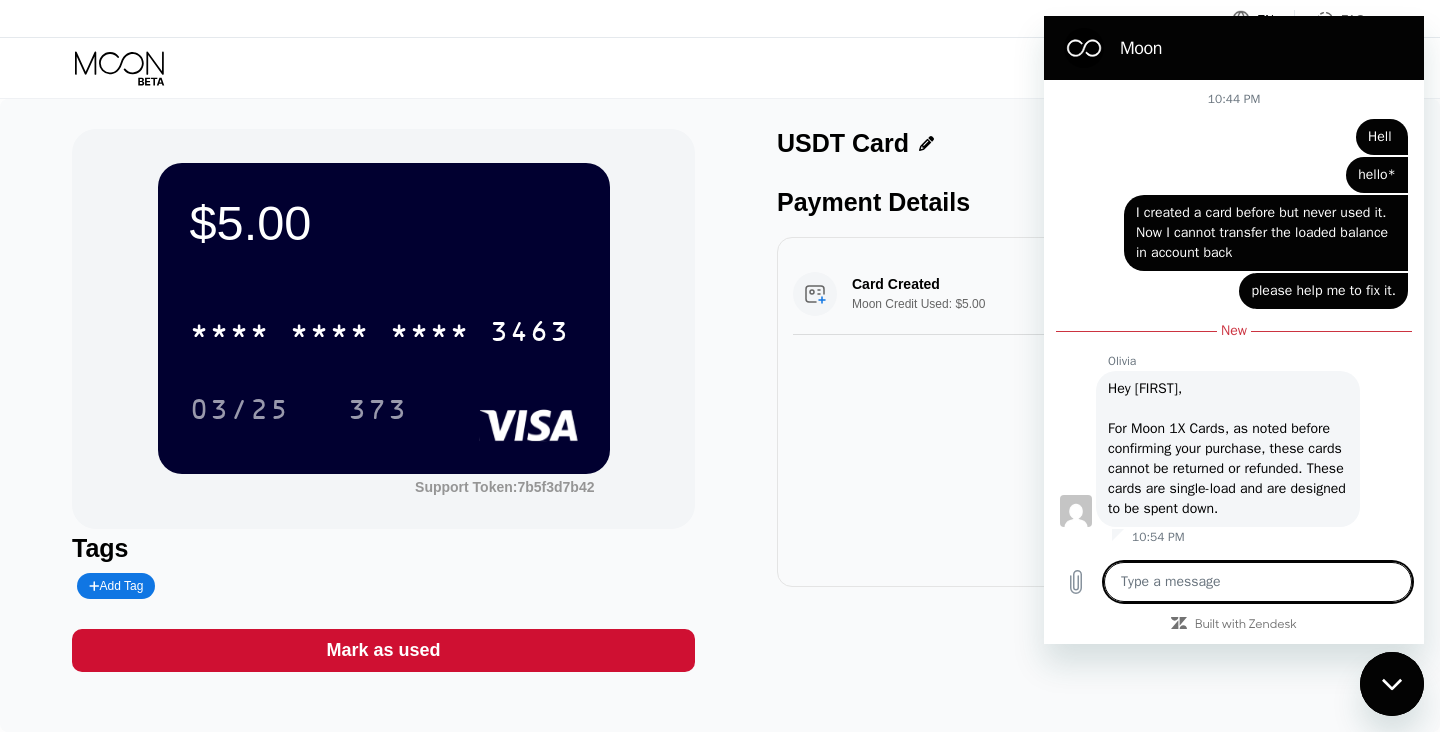 type on ":" 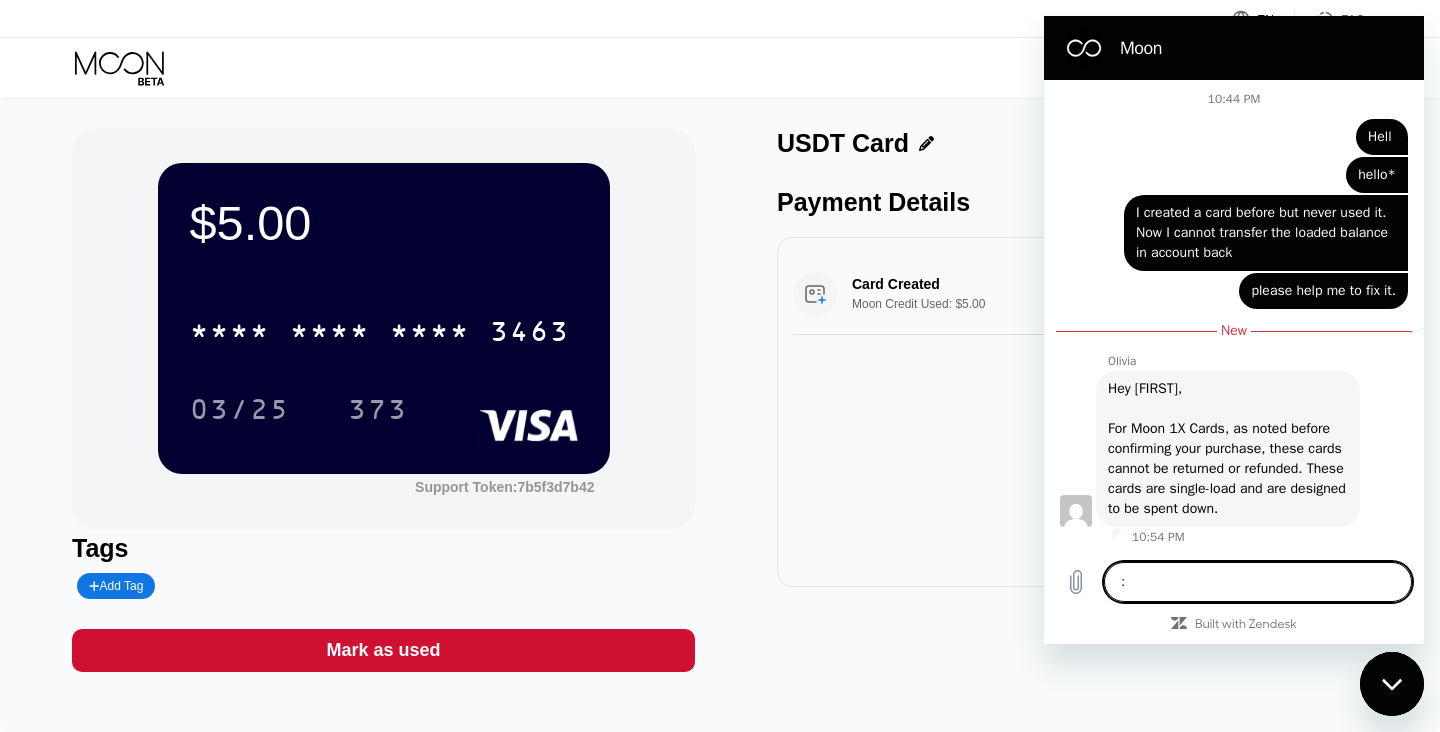 type on "x" 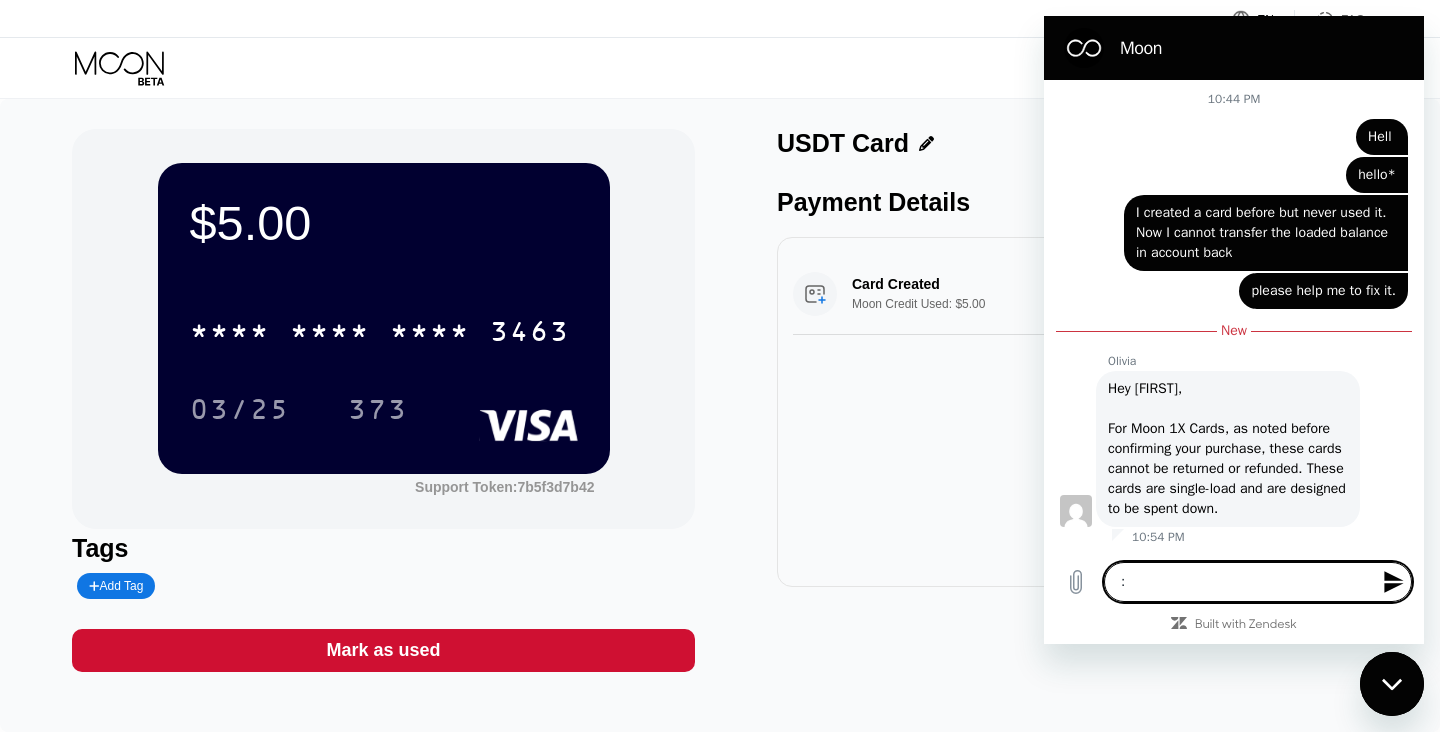type 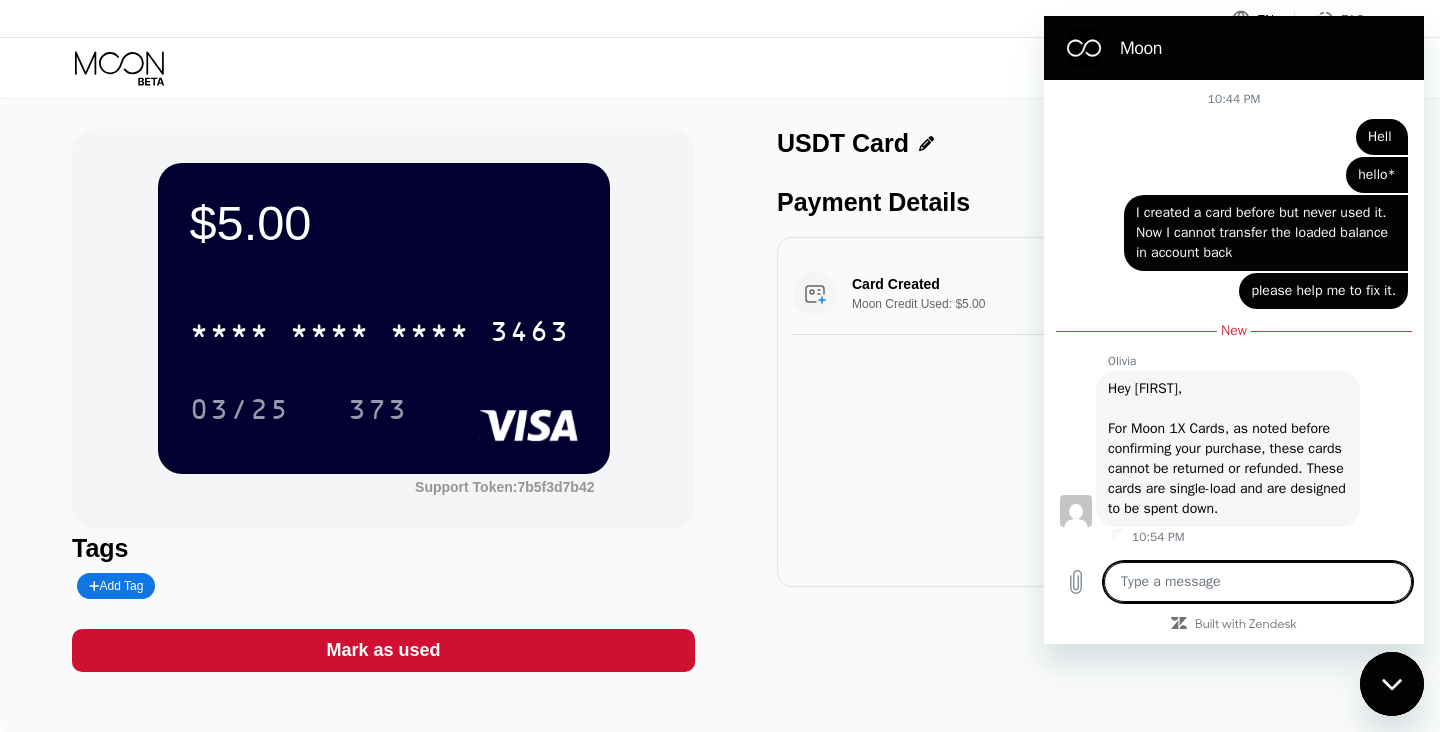 type on "w" 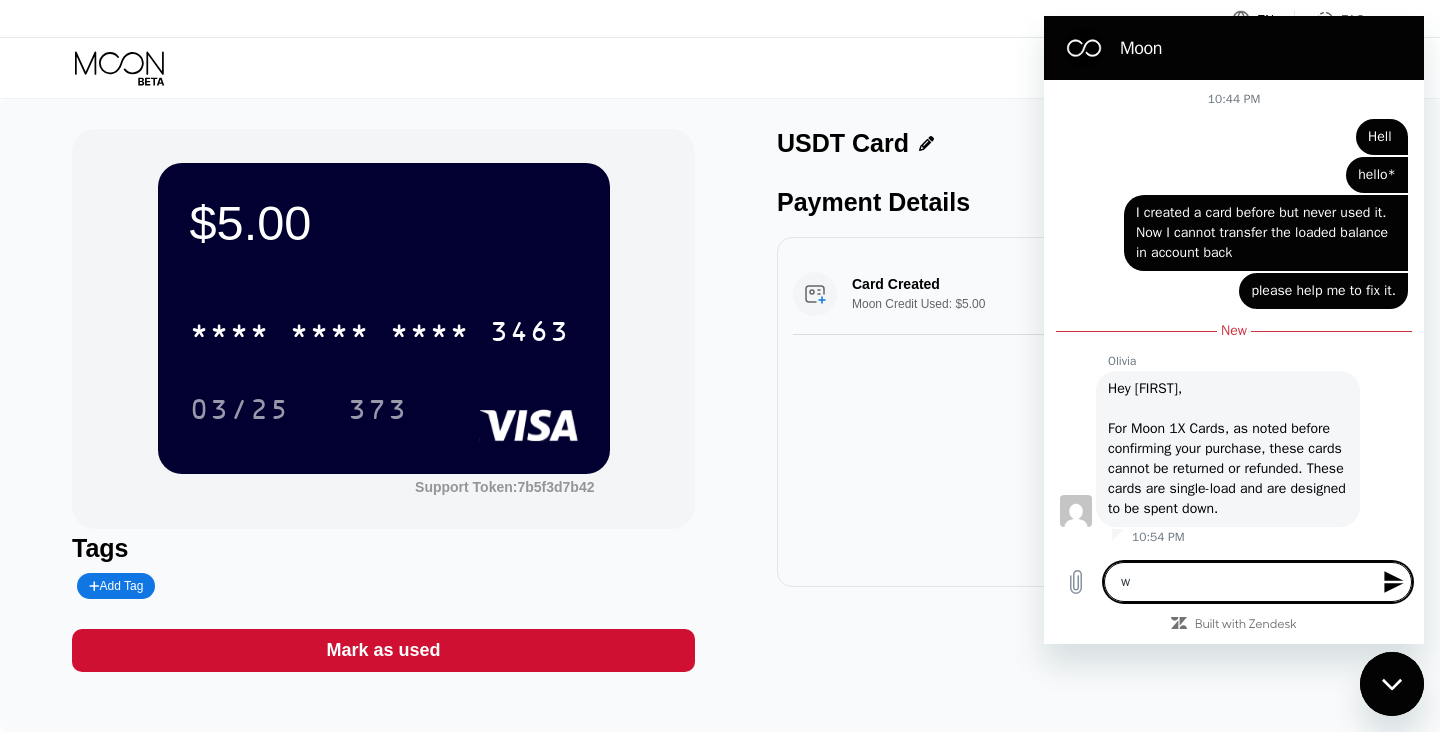 type on "wh" 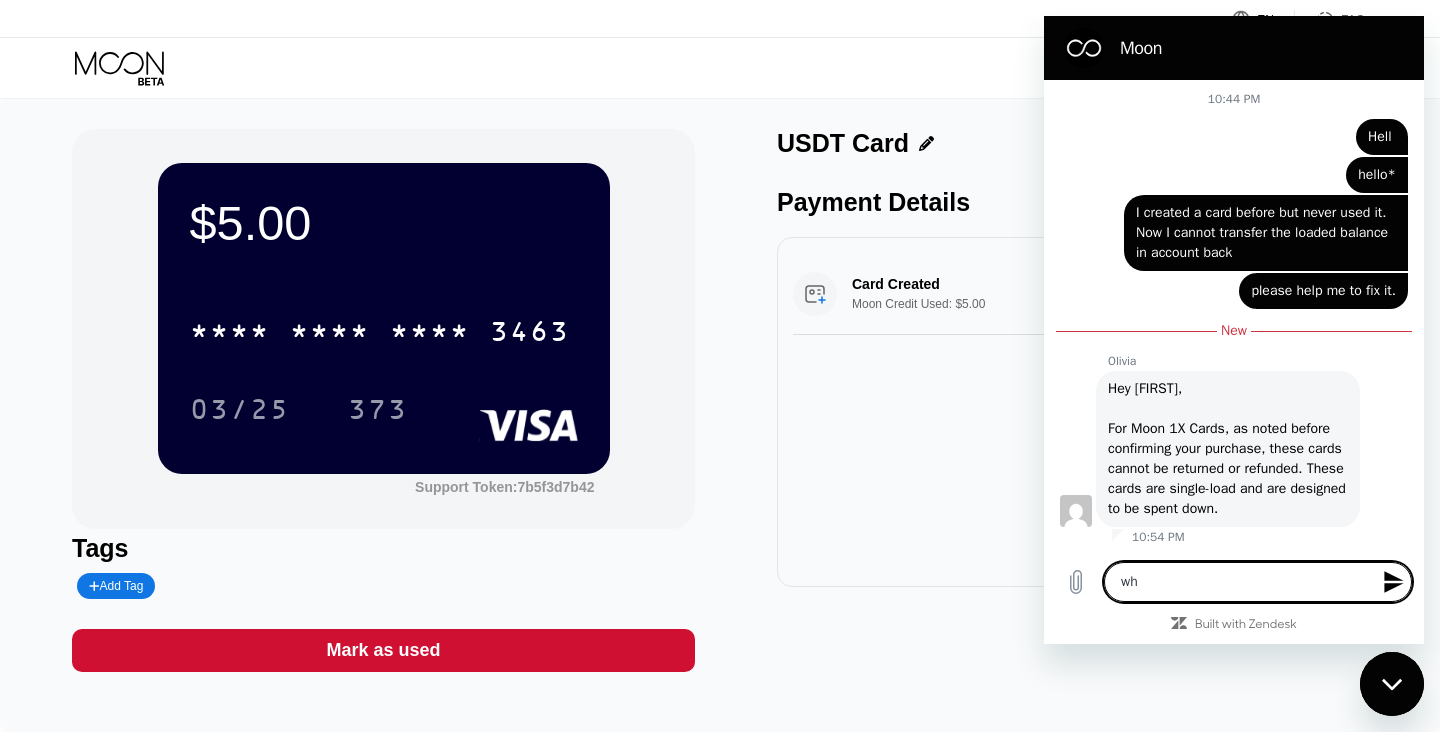 type on "why" 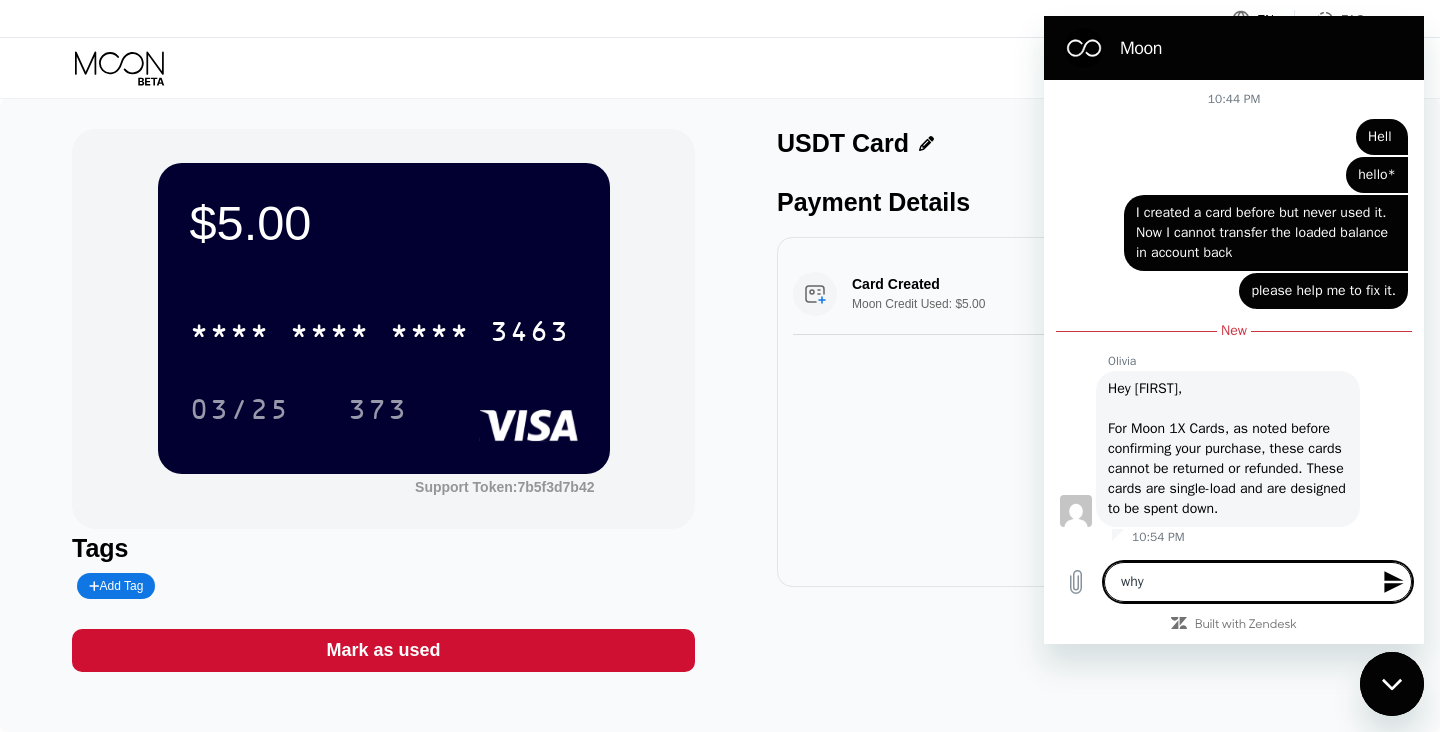 type on "why" 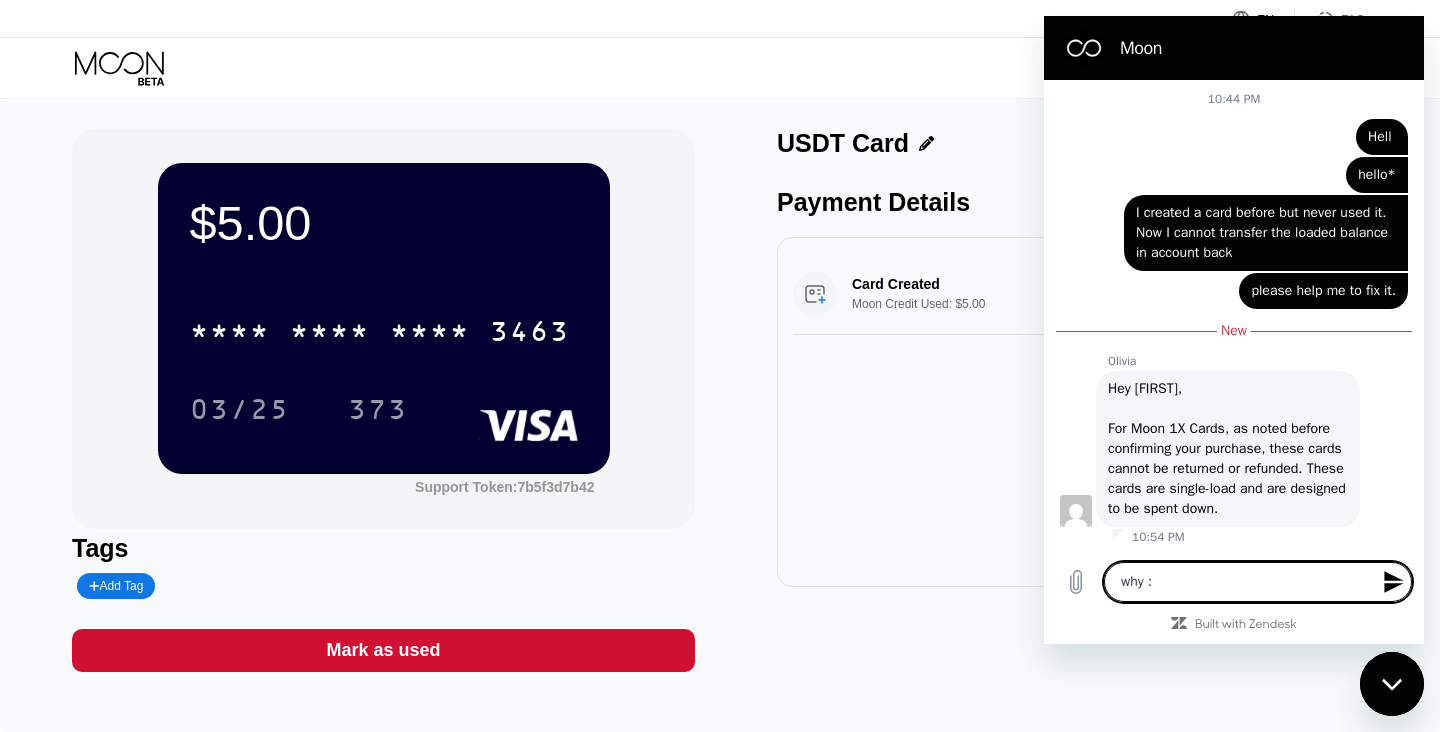 type on "why :(" 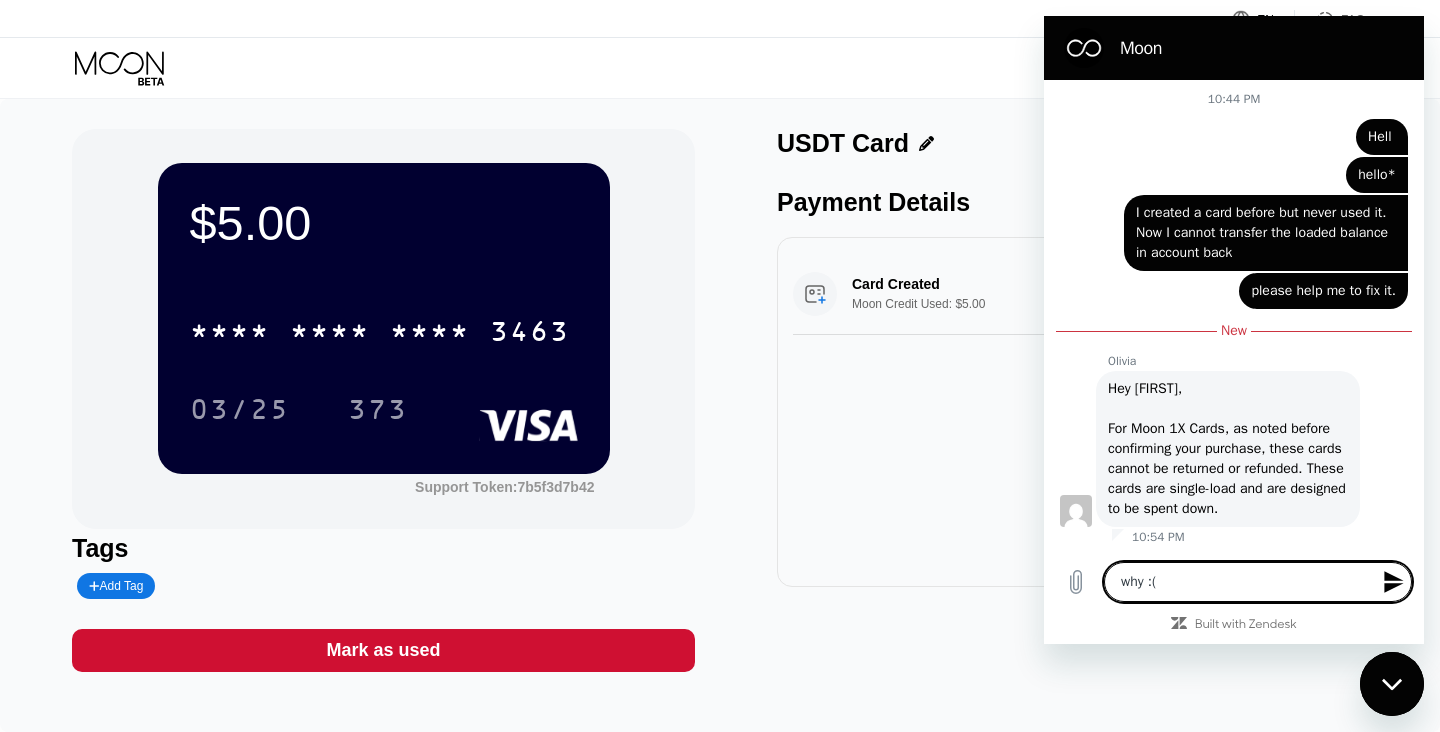type 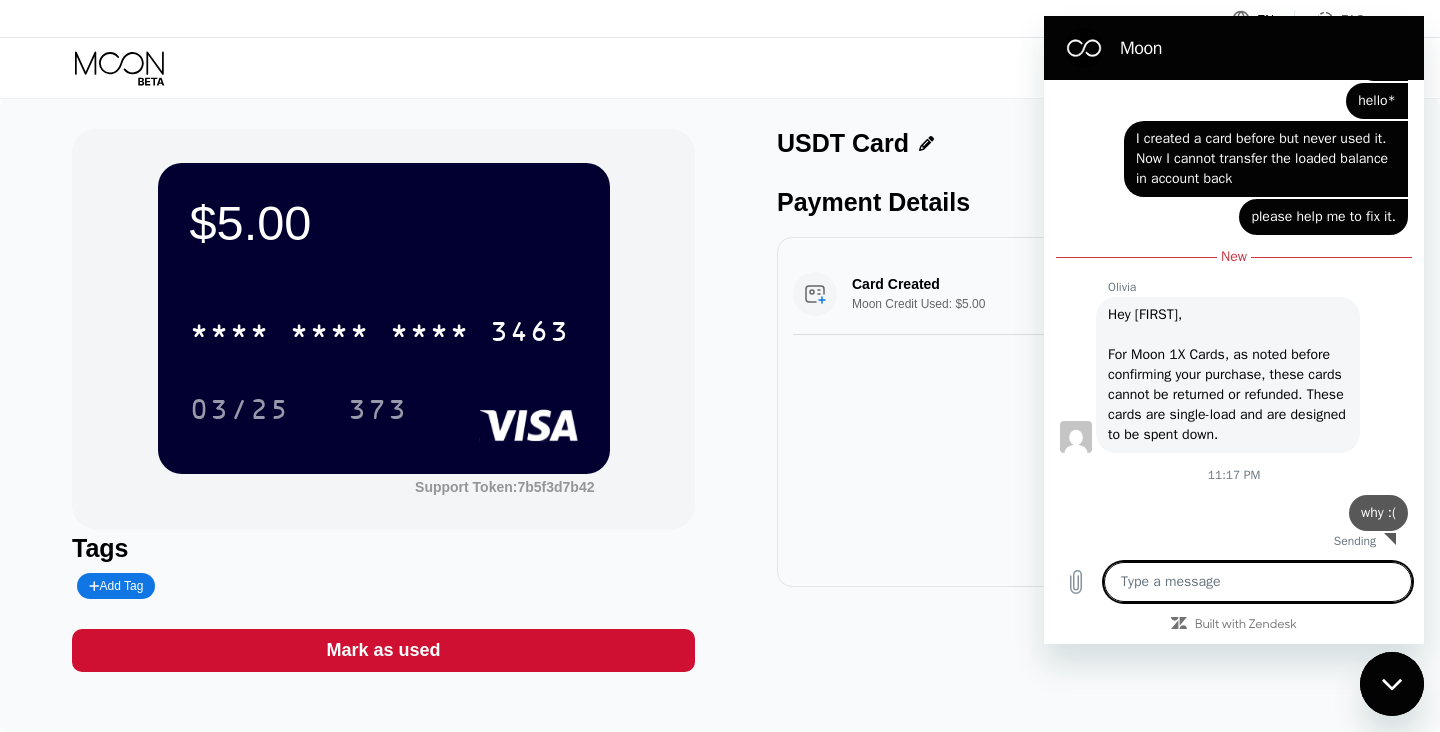 type on "x" 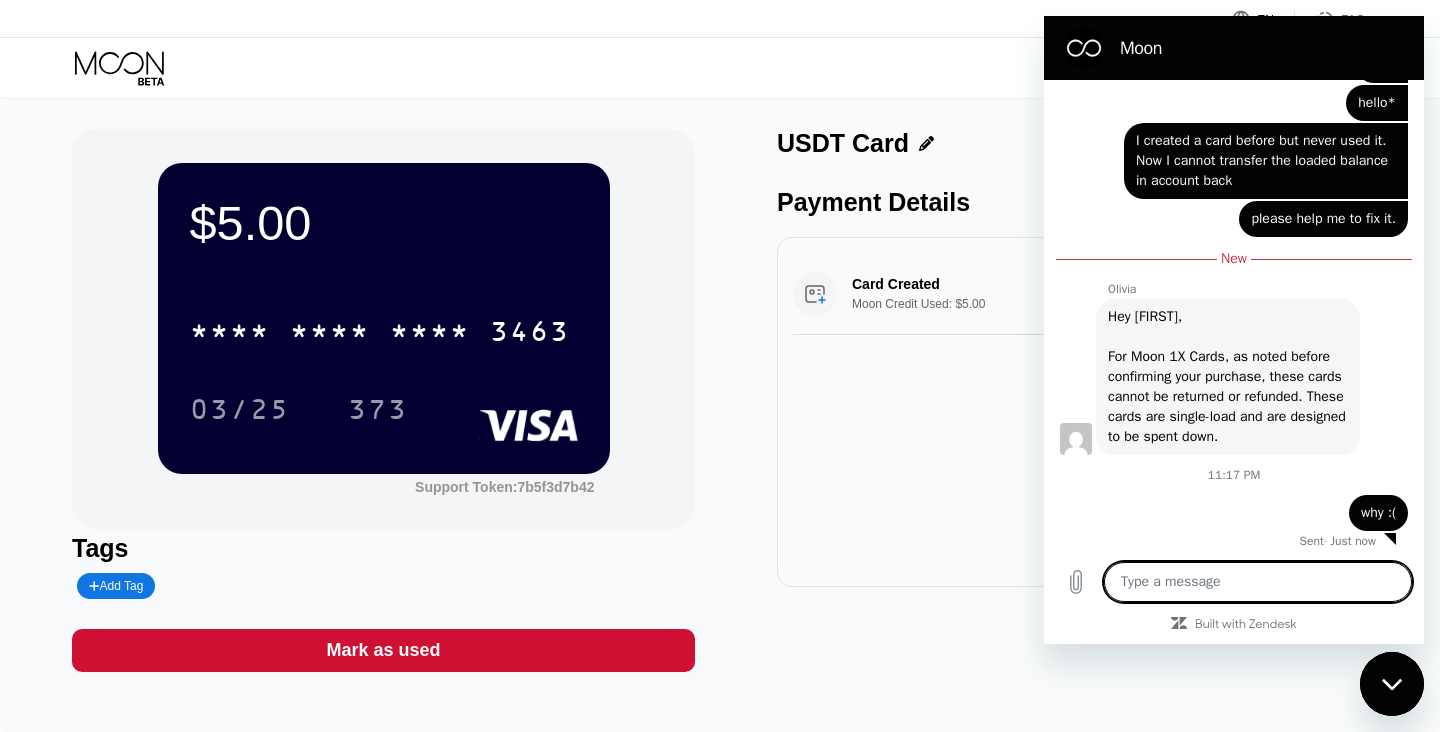 scroll, scrollTop: 1231, scrollLeft: 0, axis: vertical 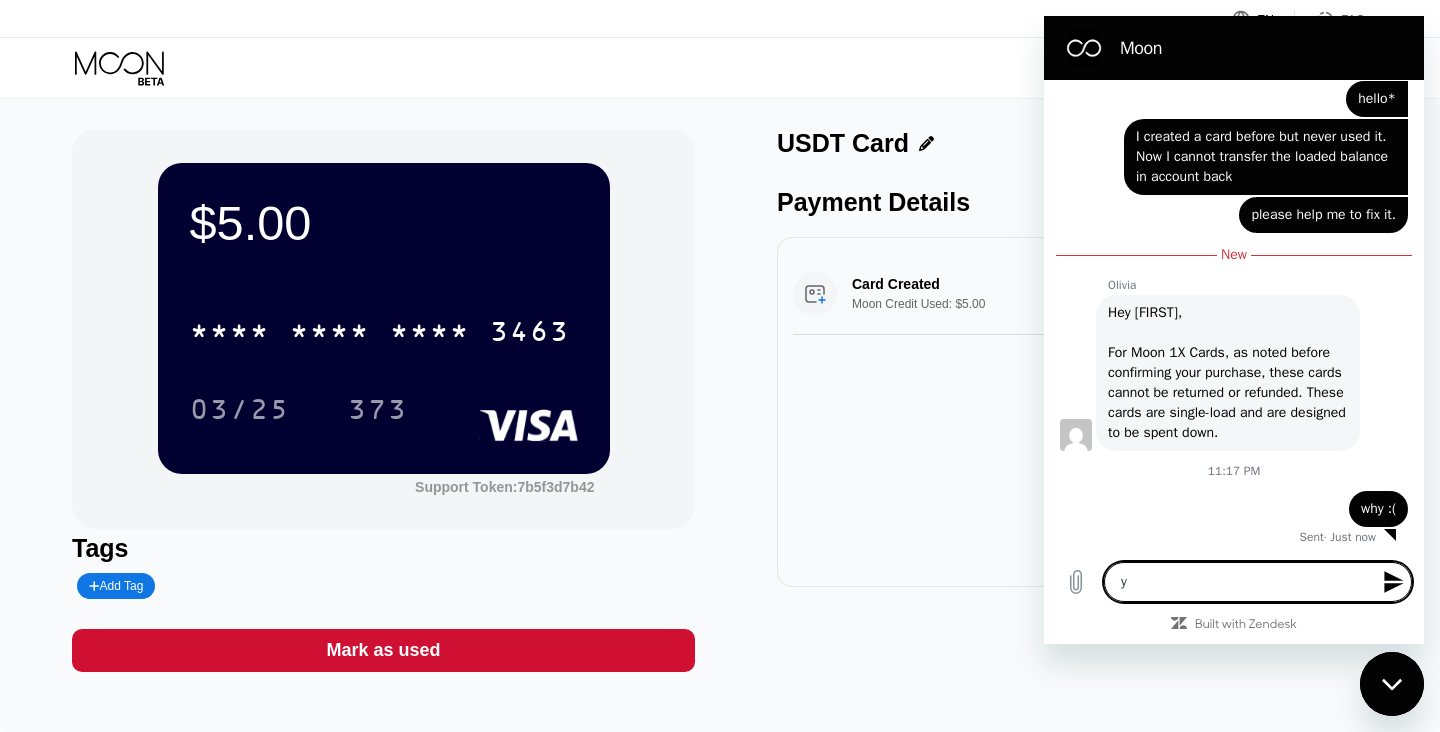 type on "yo" 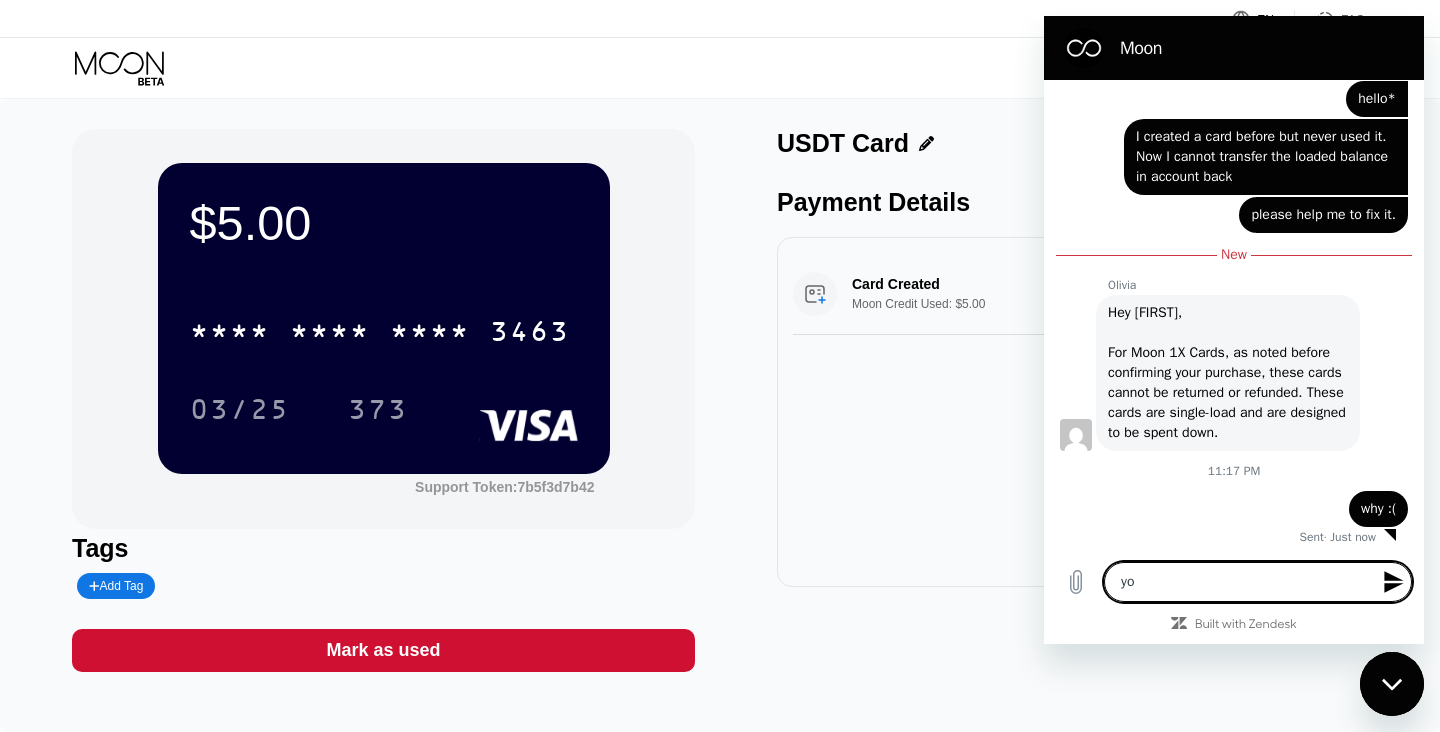 type on "you" 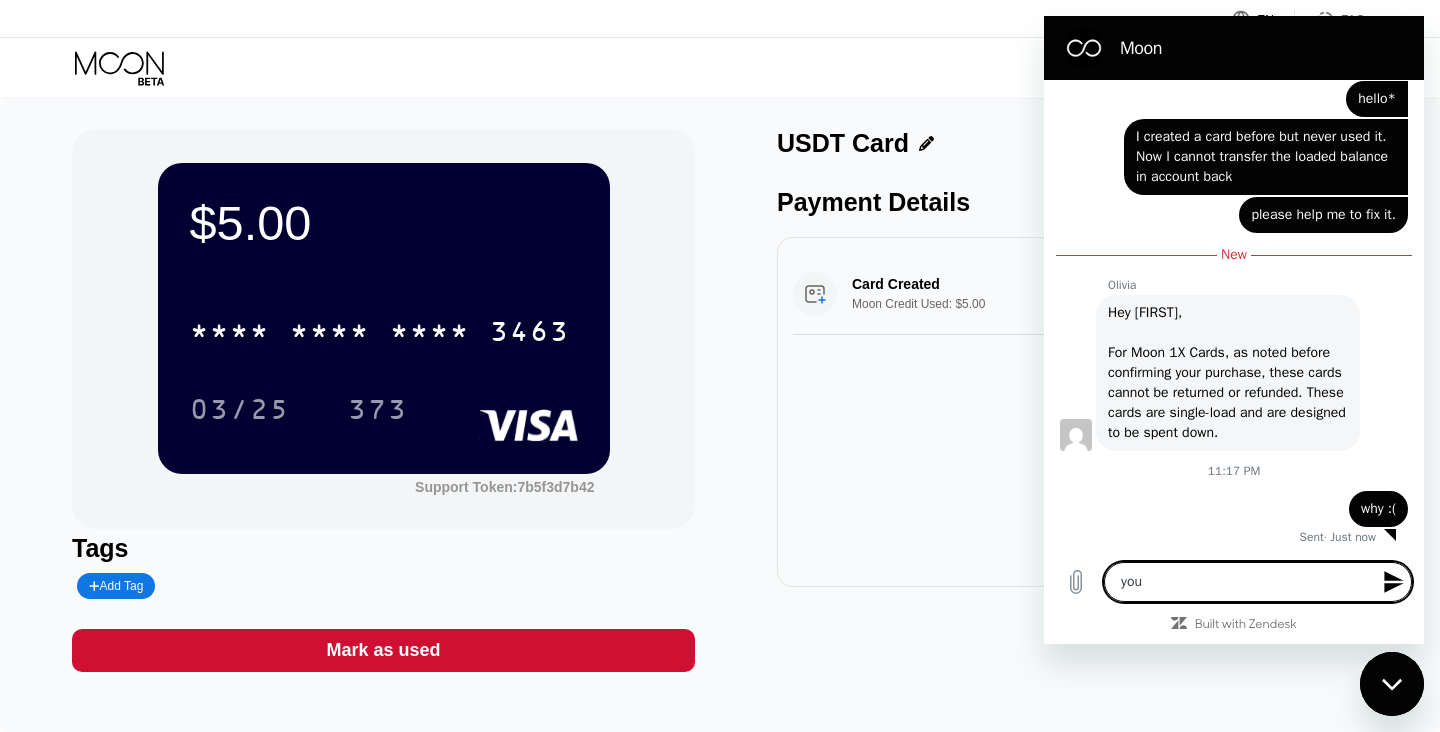 type on "you" 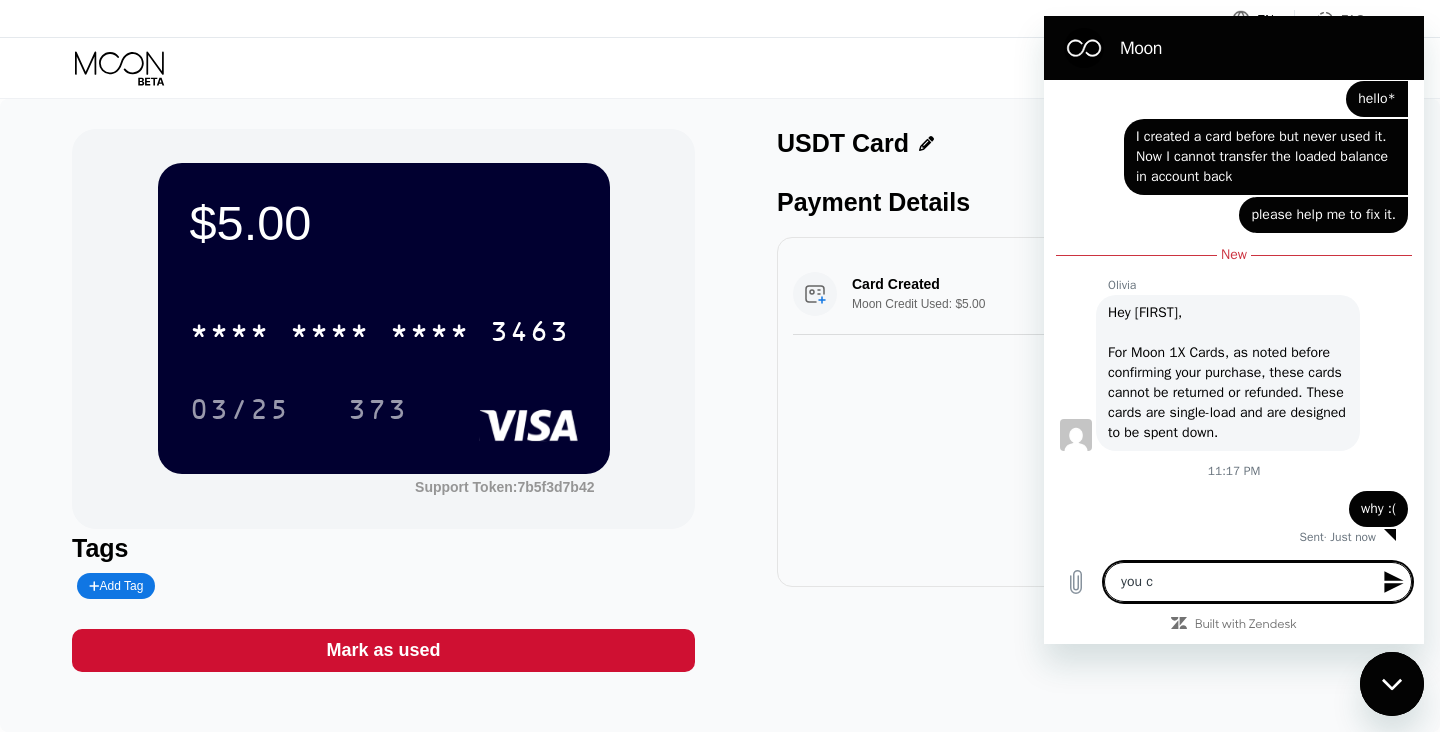 type on "you ca" 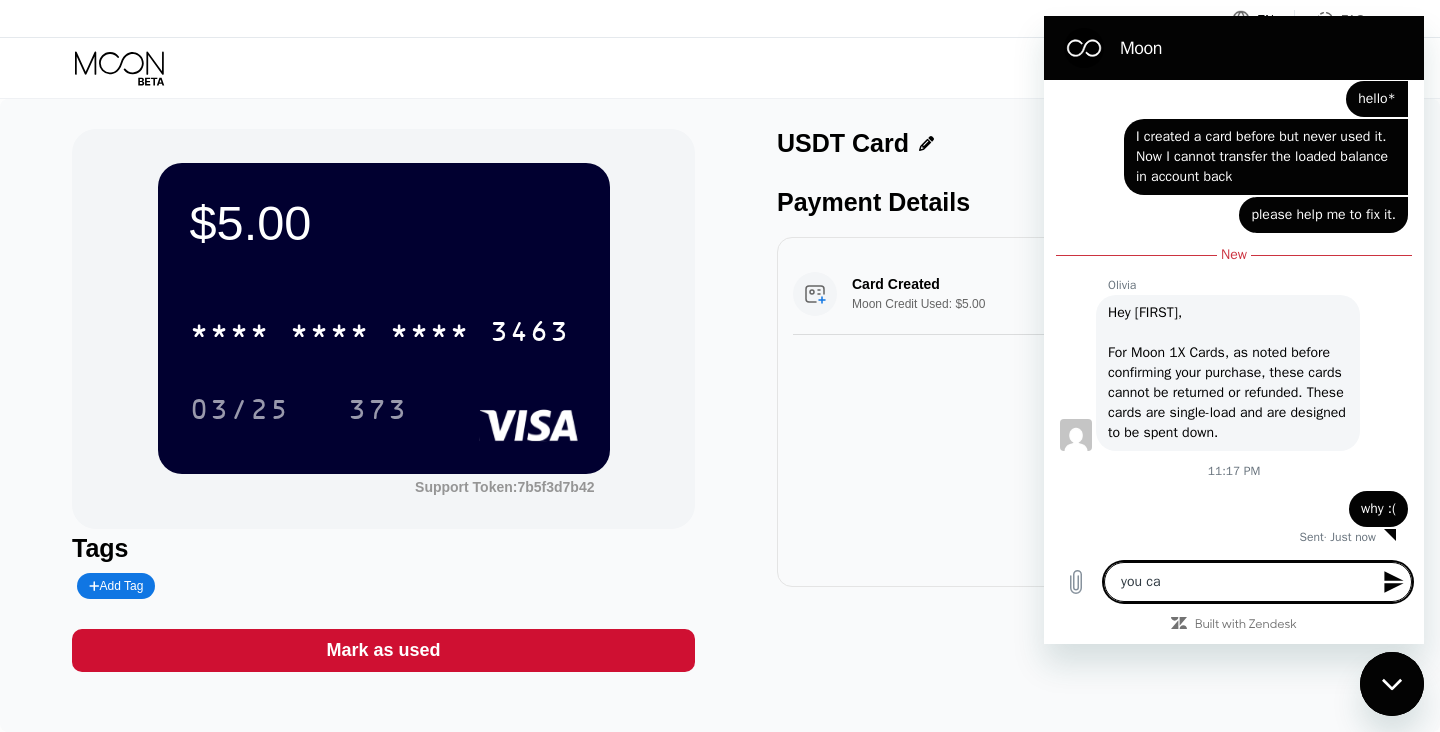 type on "x" 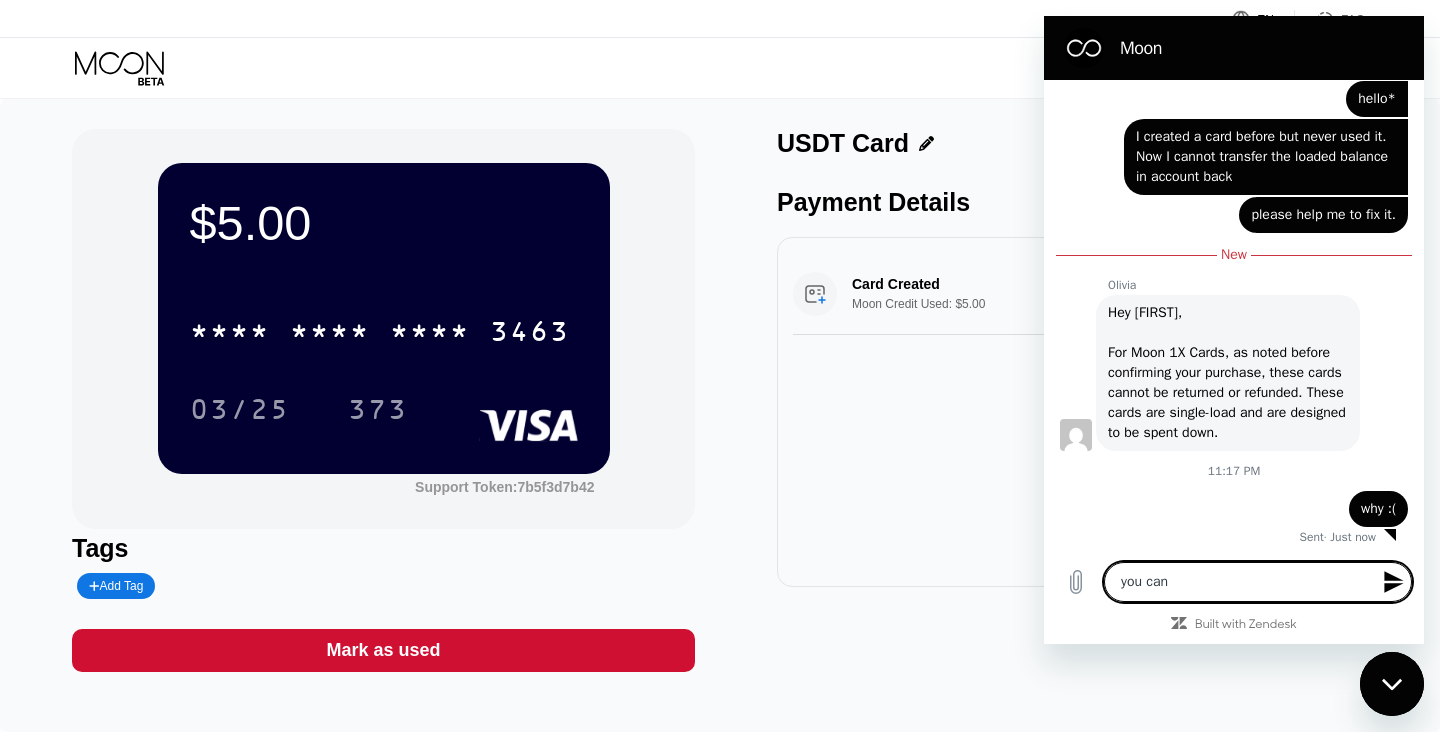 type on "you cann" 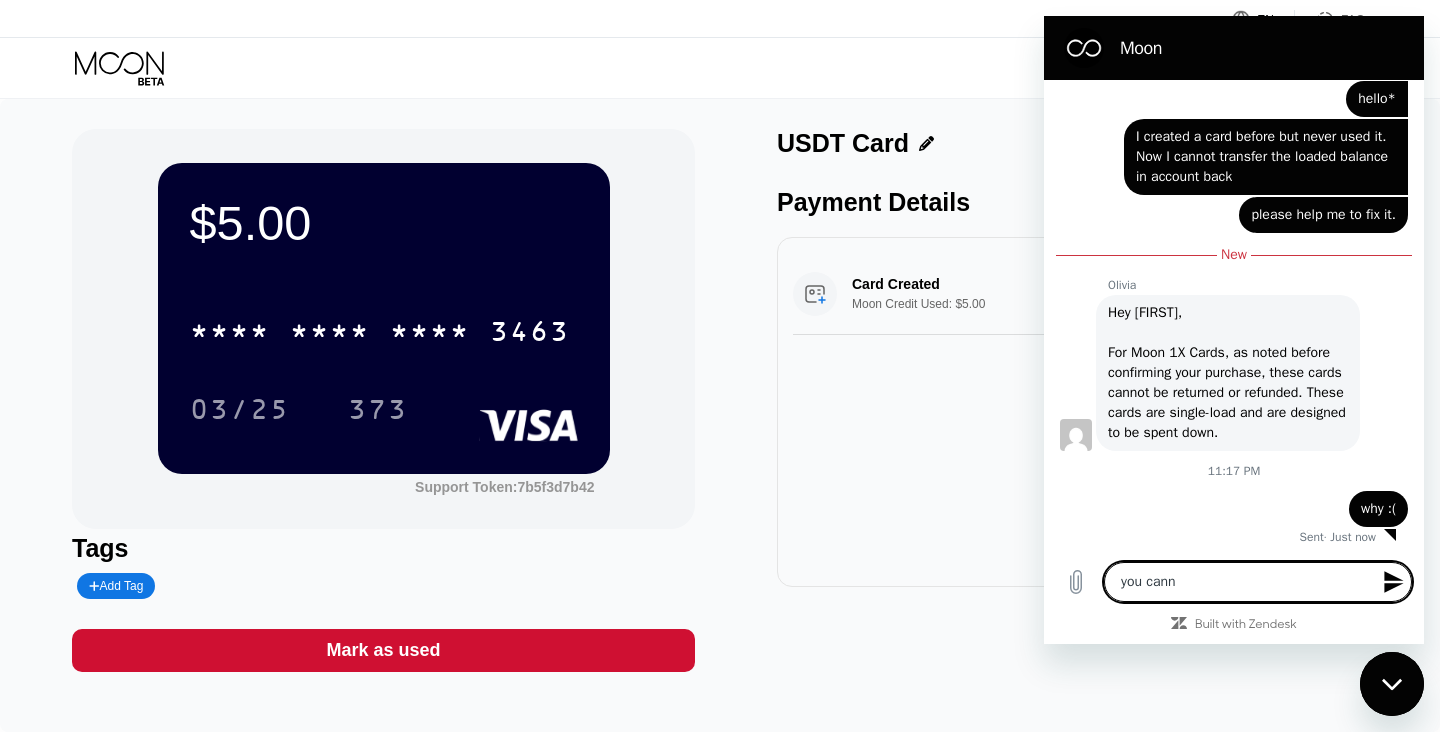 type on "x" 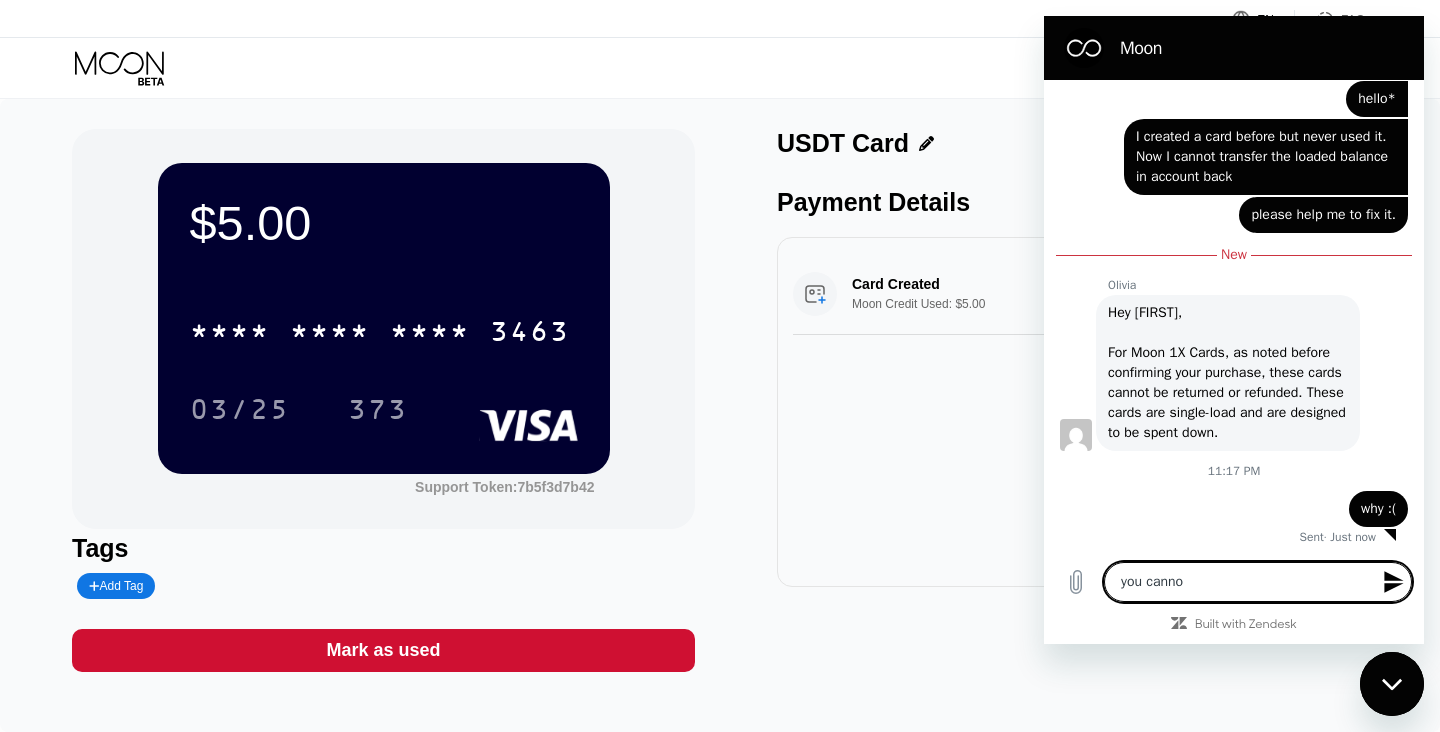 type on "you cannot" 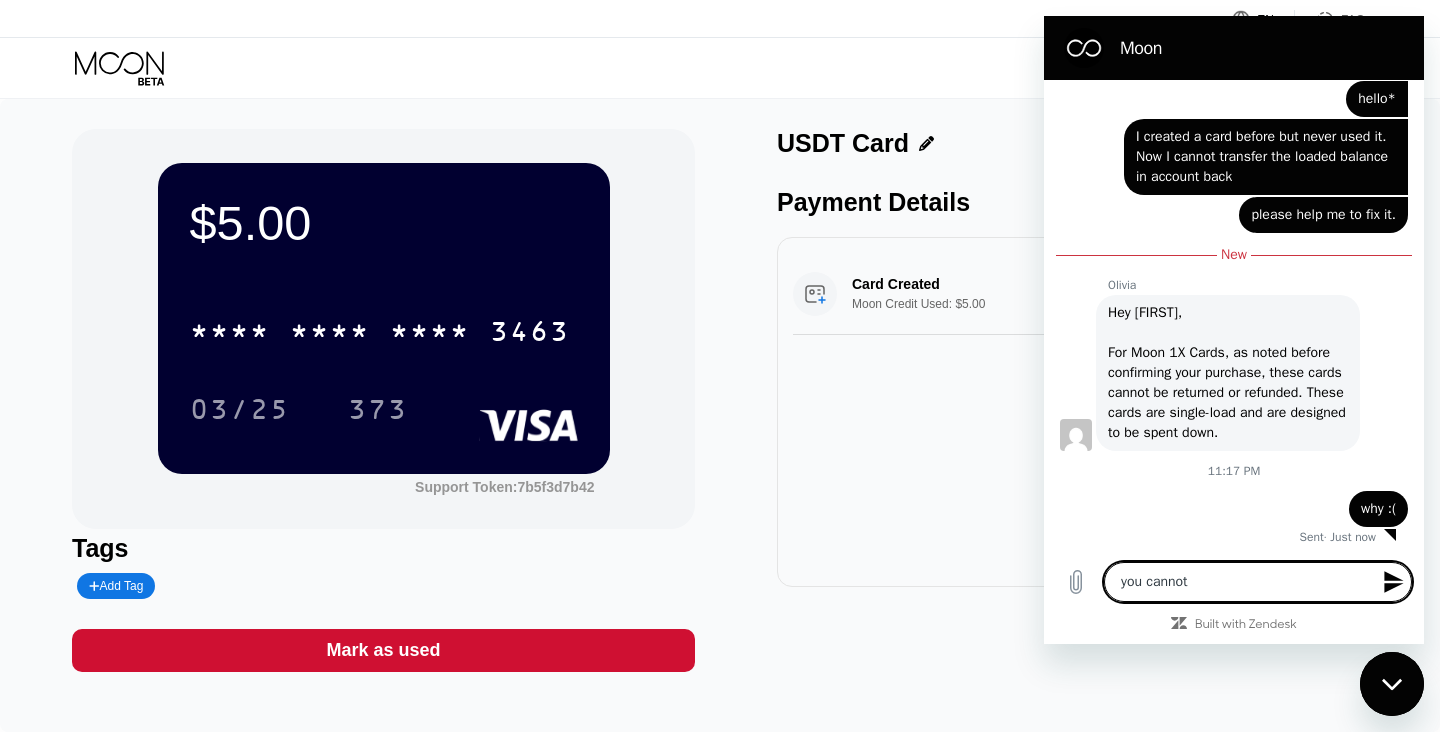 type on "you cannot" 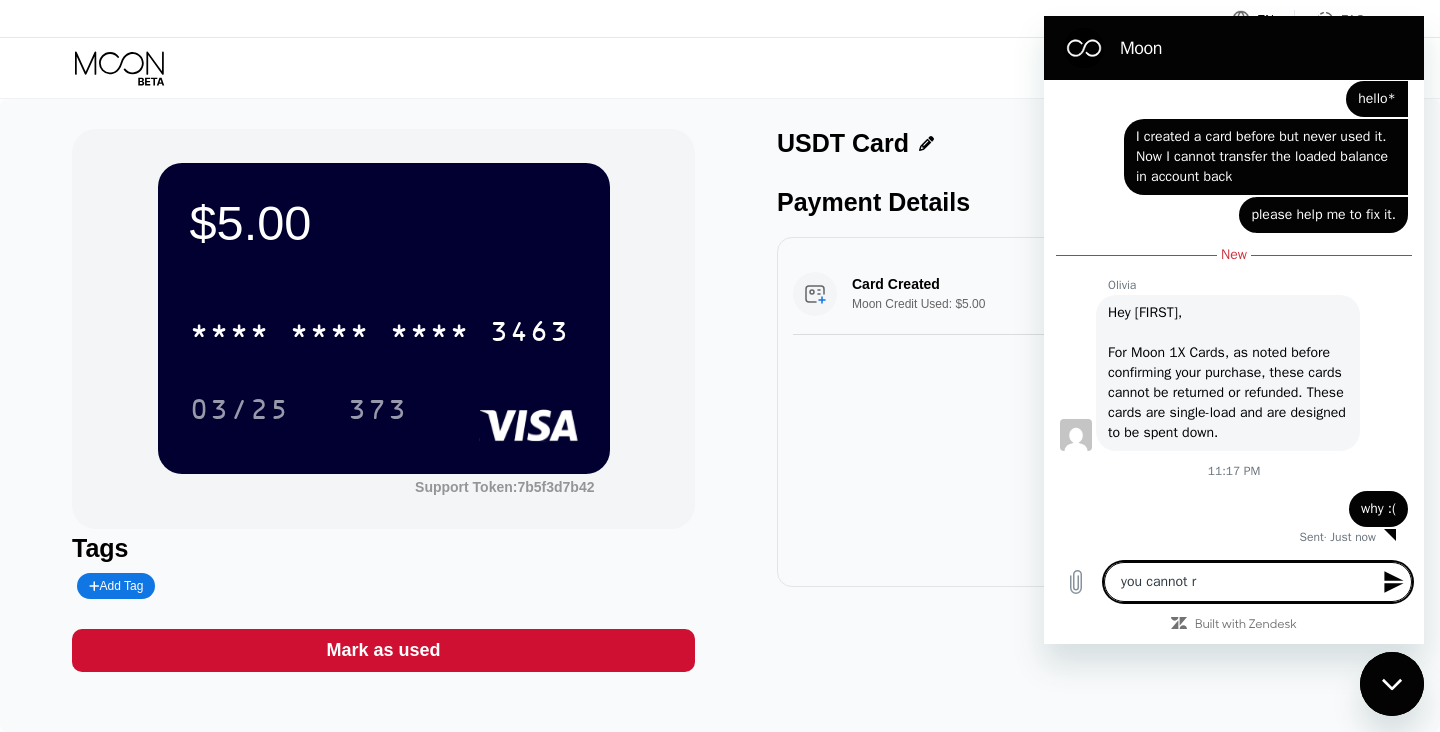 type on "x" 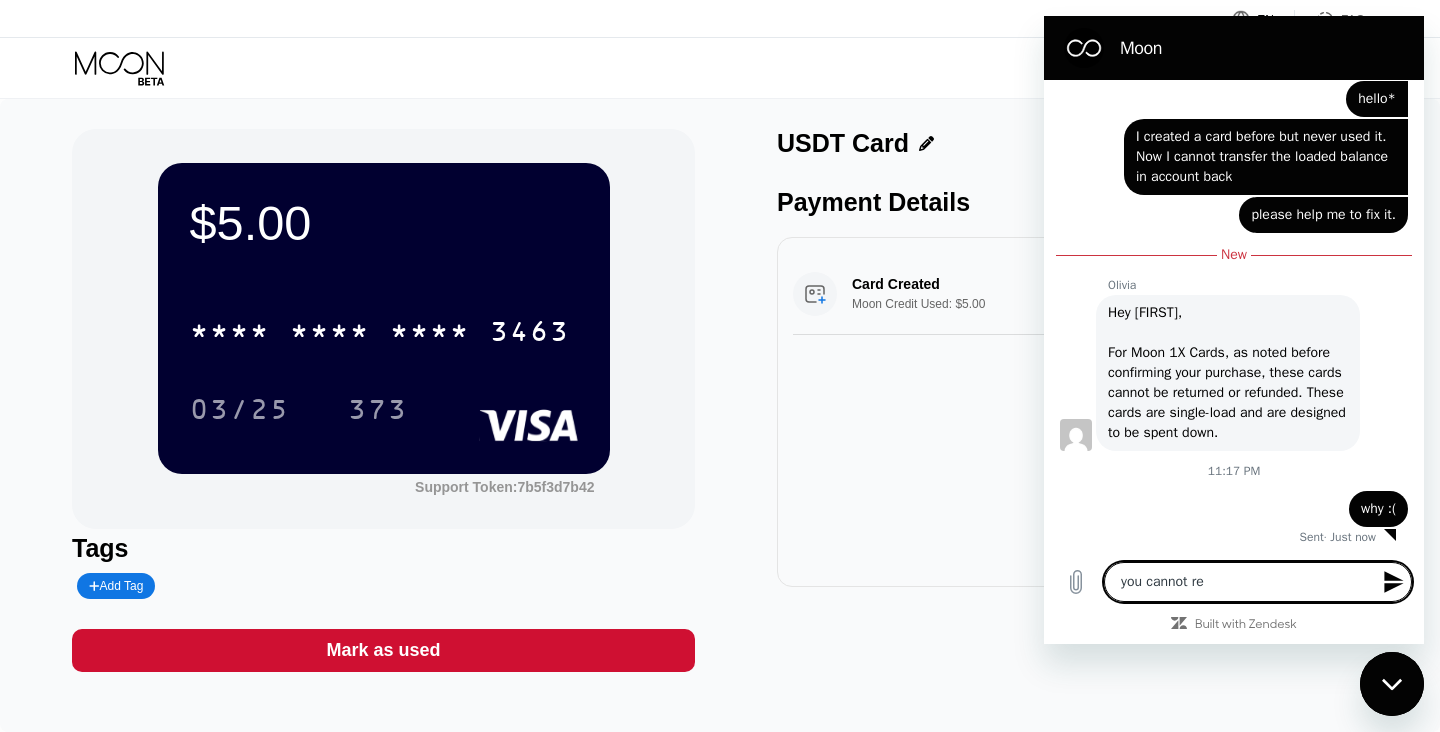 type on "you cannot ref" 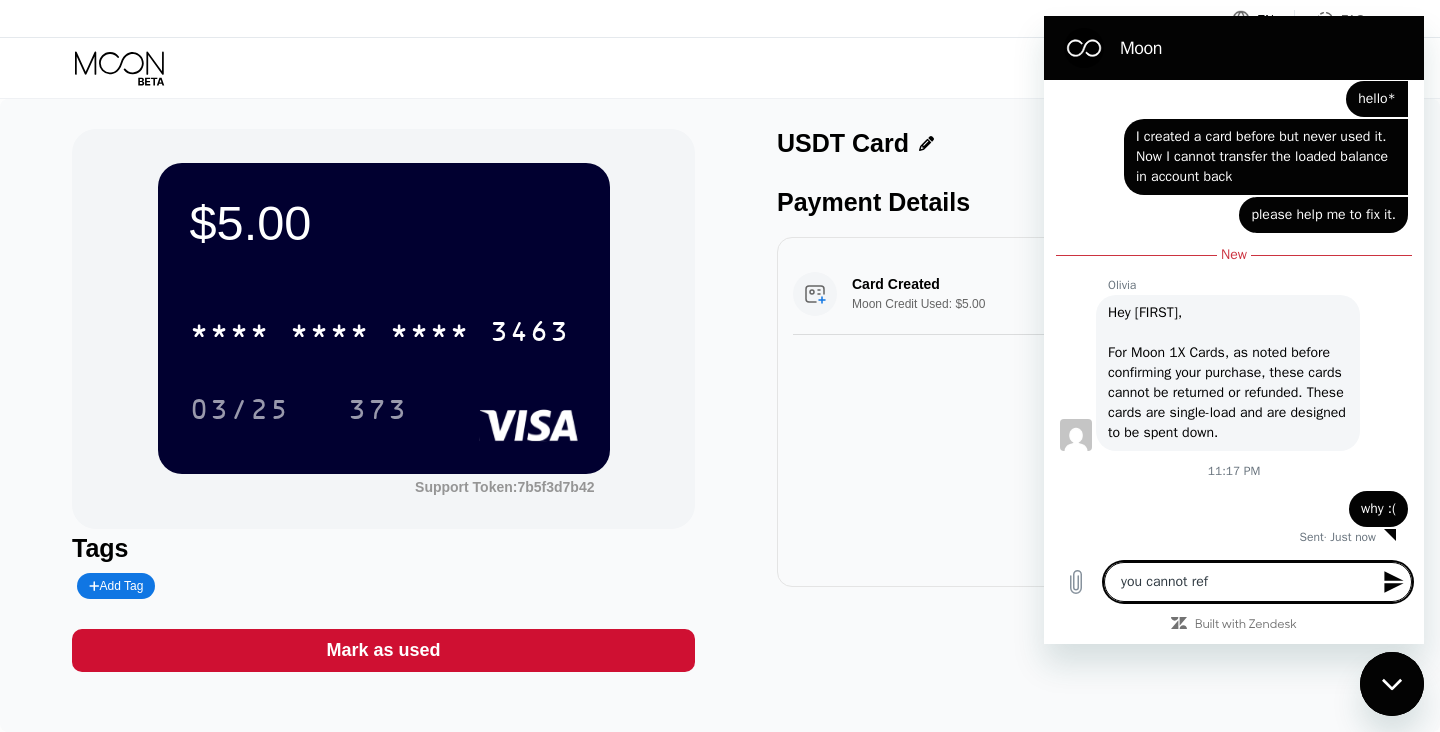 type on "you cannot refu" 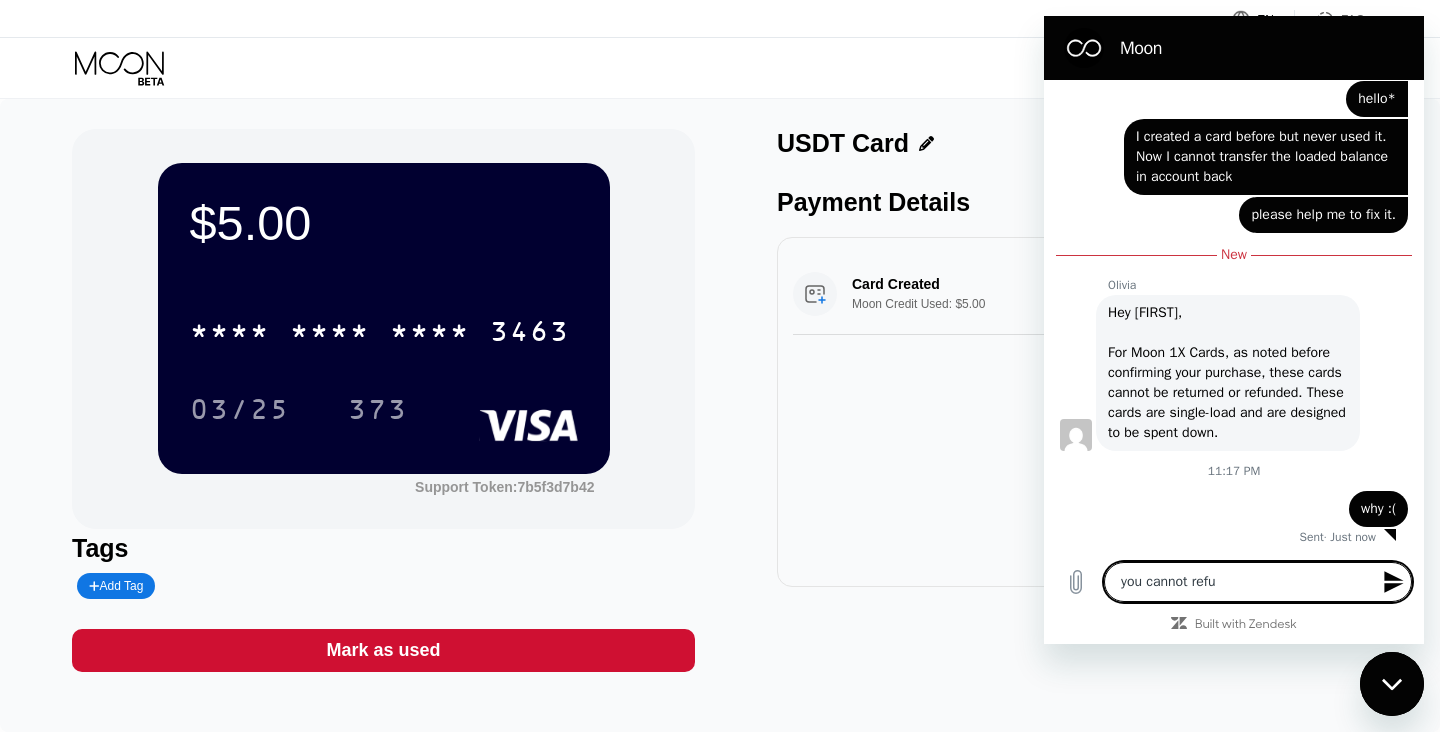 type on "you cannot refun" 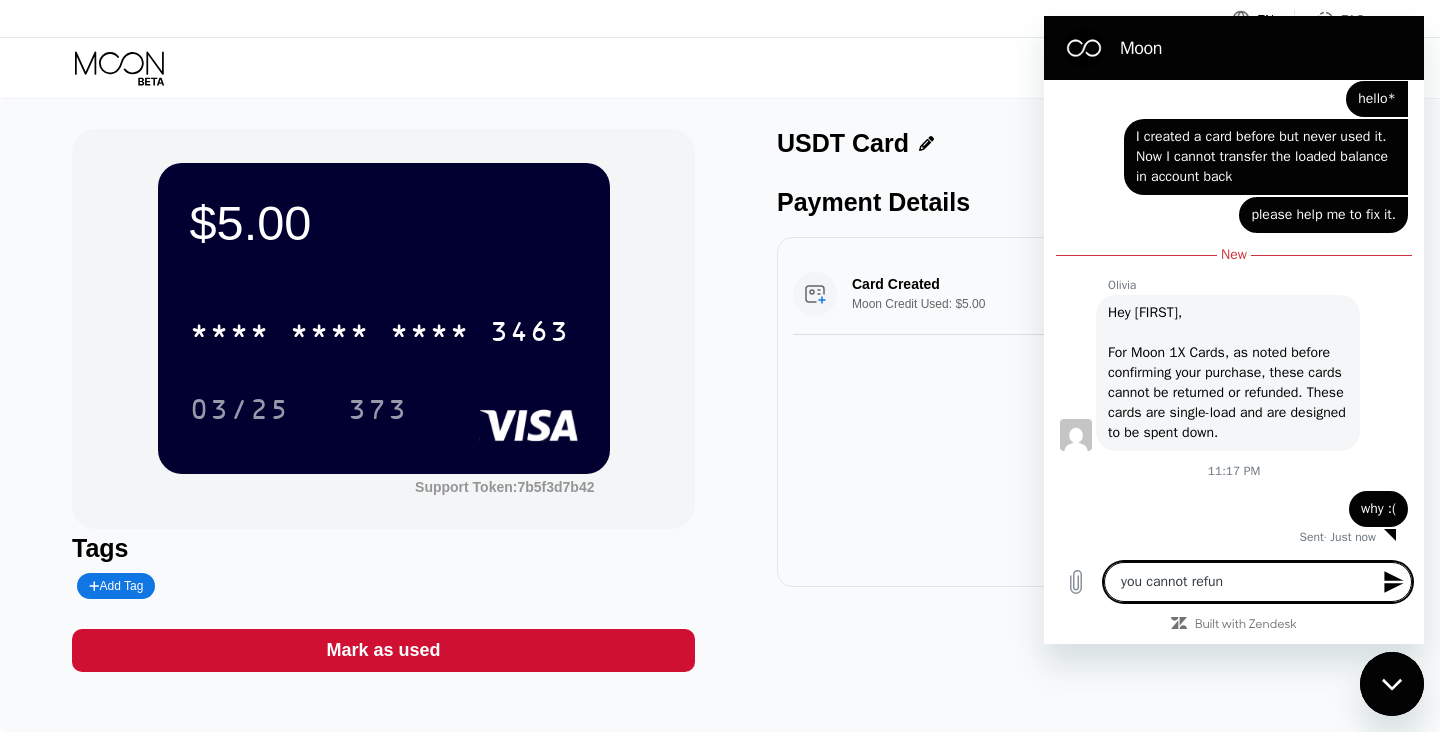 type on "you cannot refund" 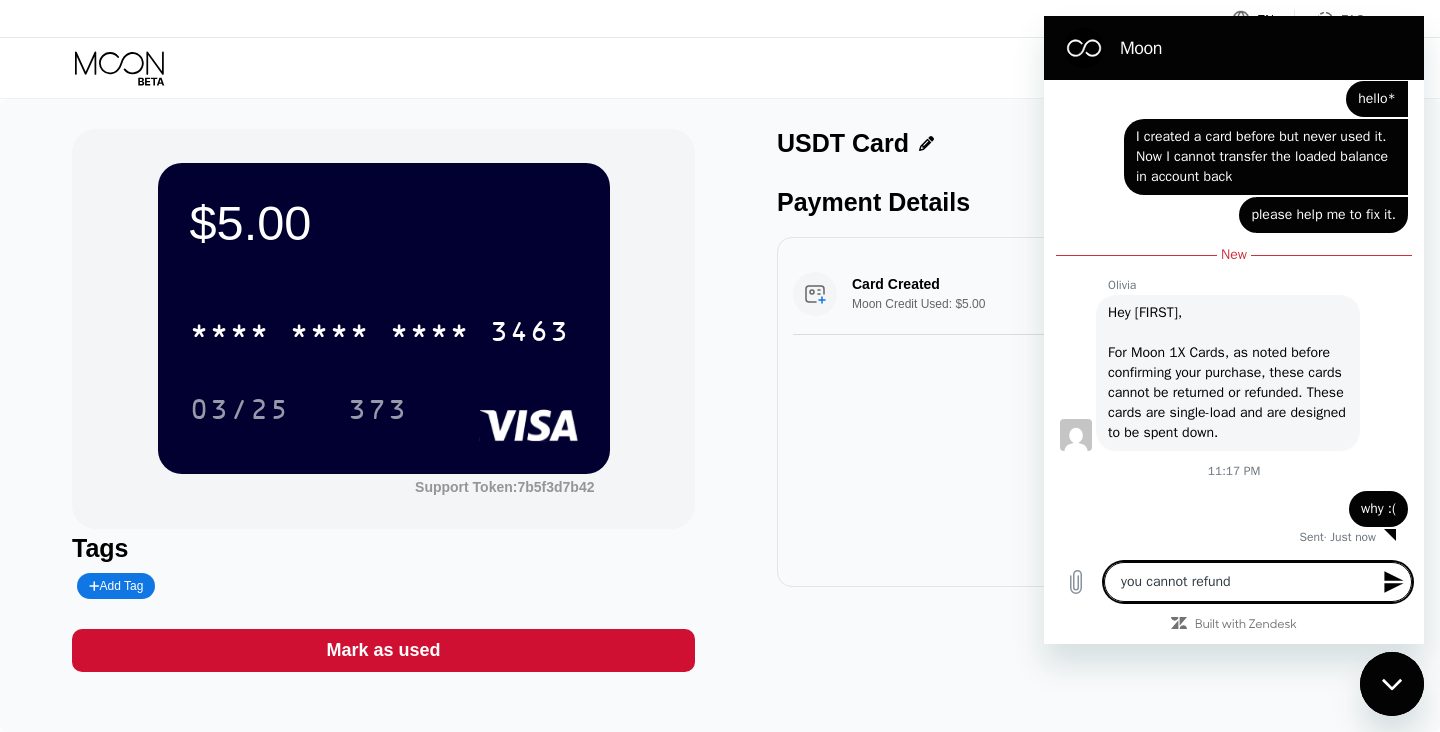 type on "you cannot refund?" 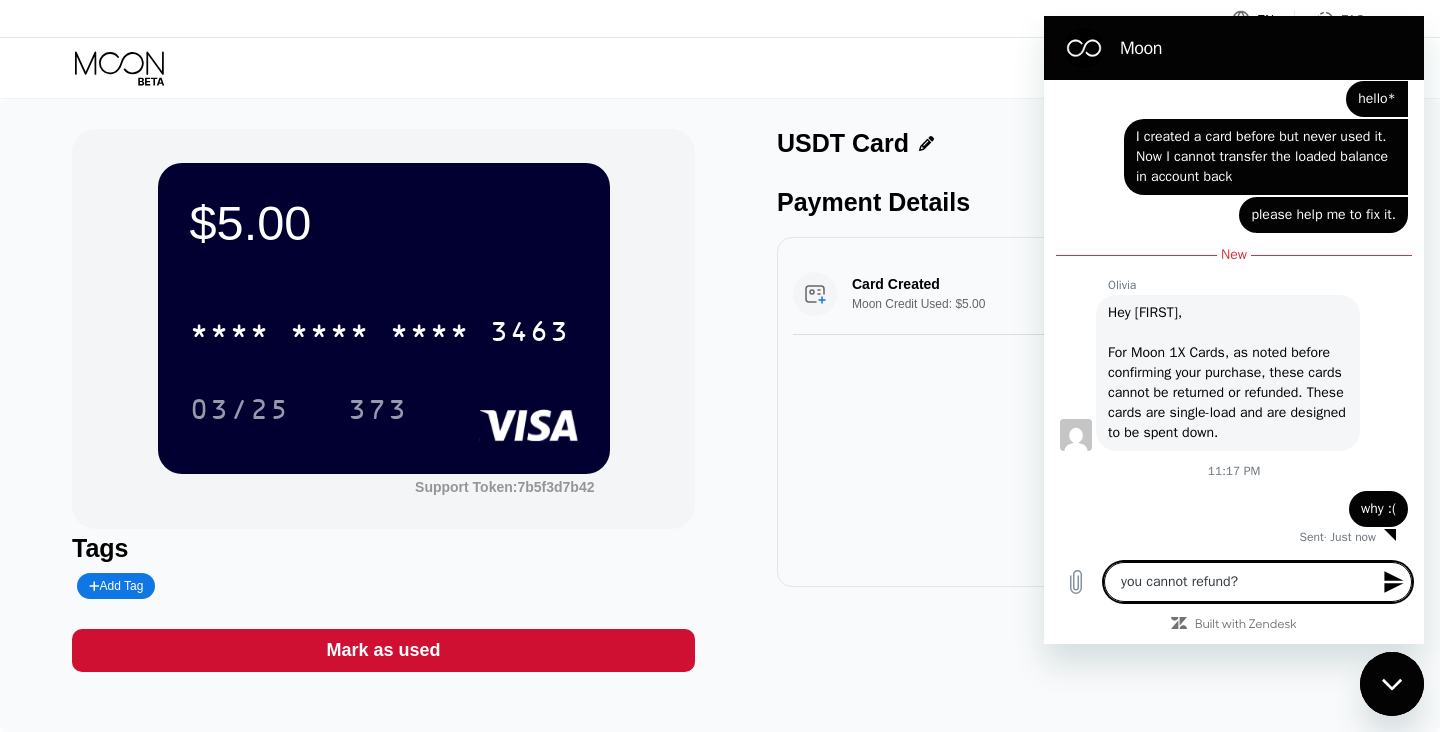 type on "x" 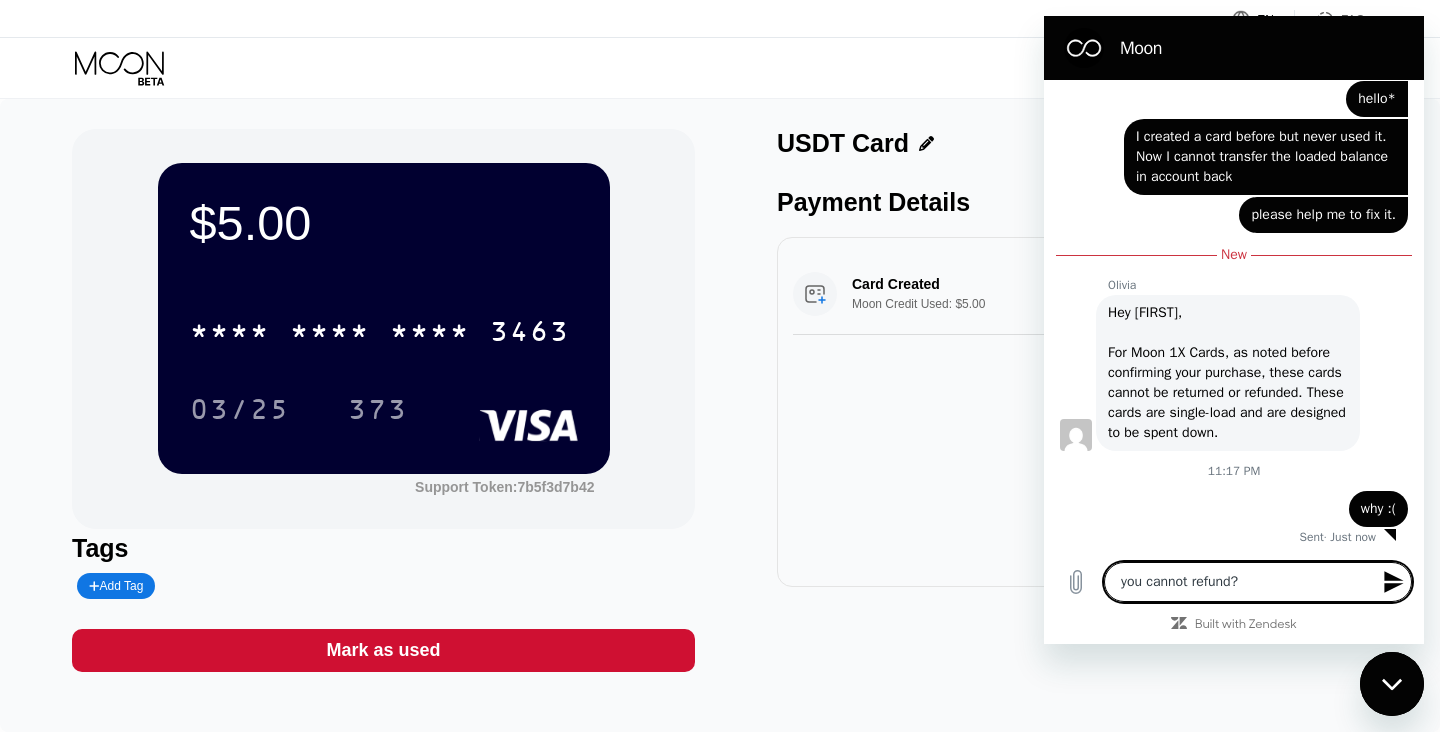 type 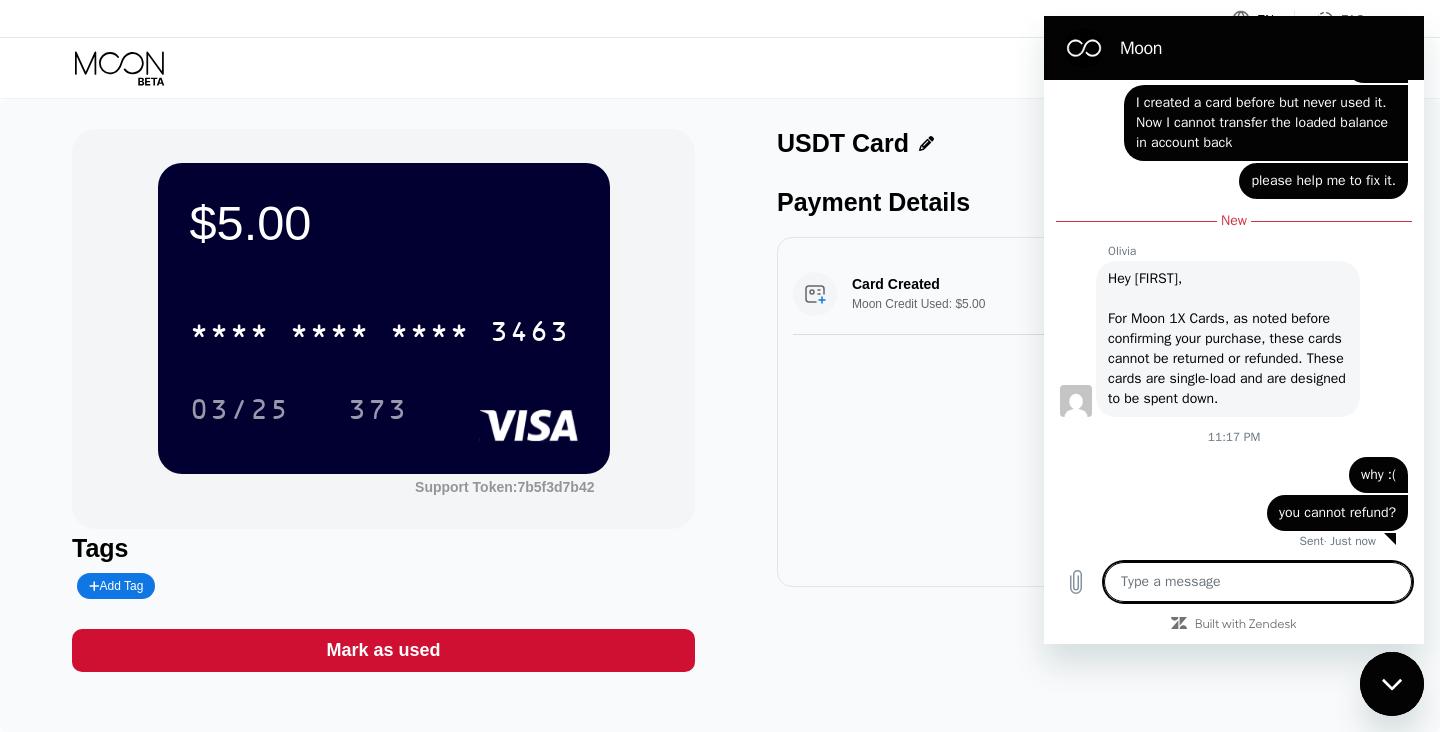 scroll, scrollTop: 1269, scrollLeft: 0, axis: vertical 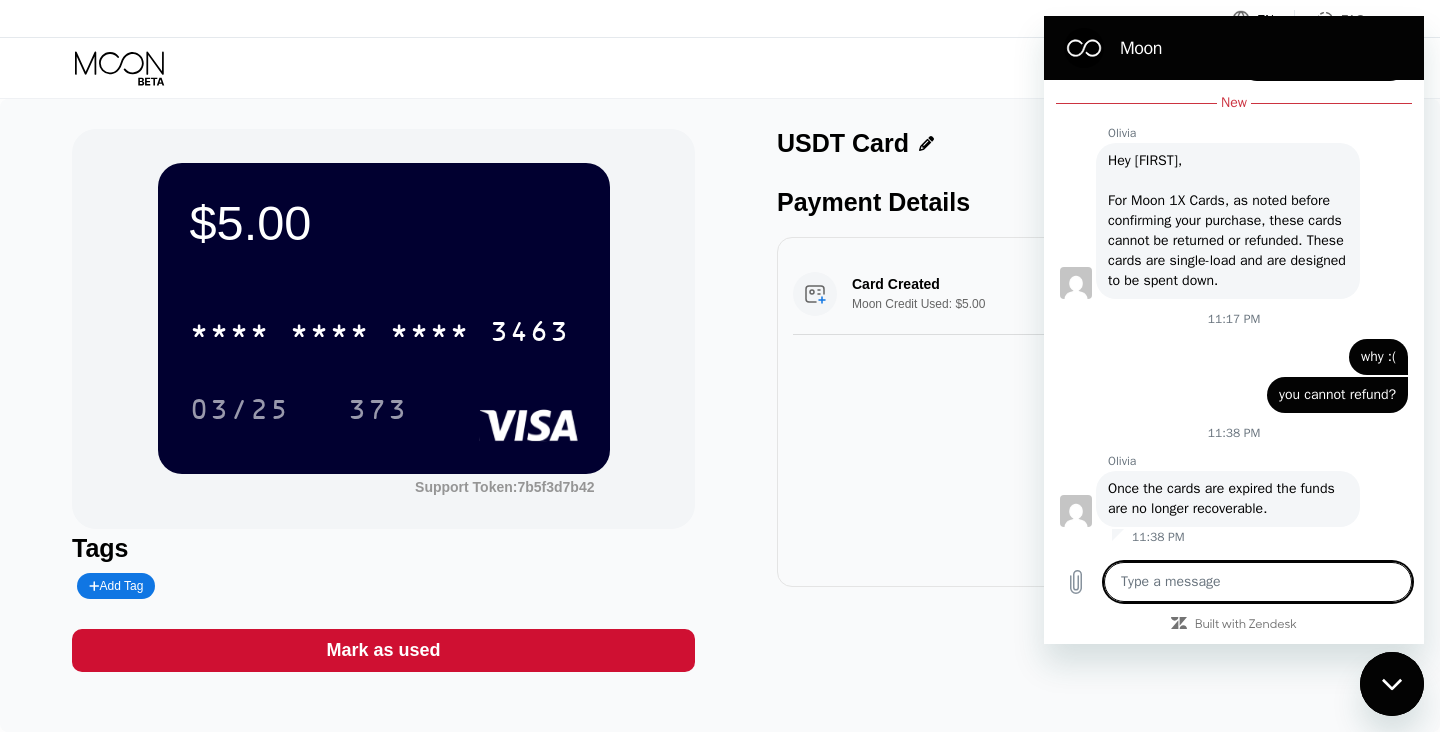 type on "x" 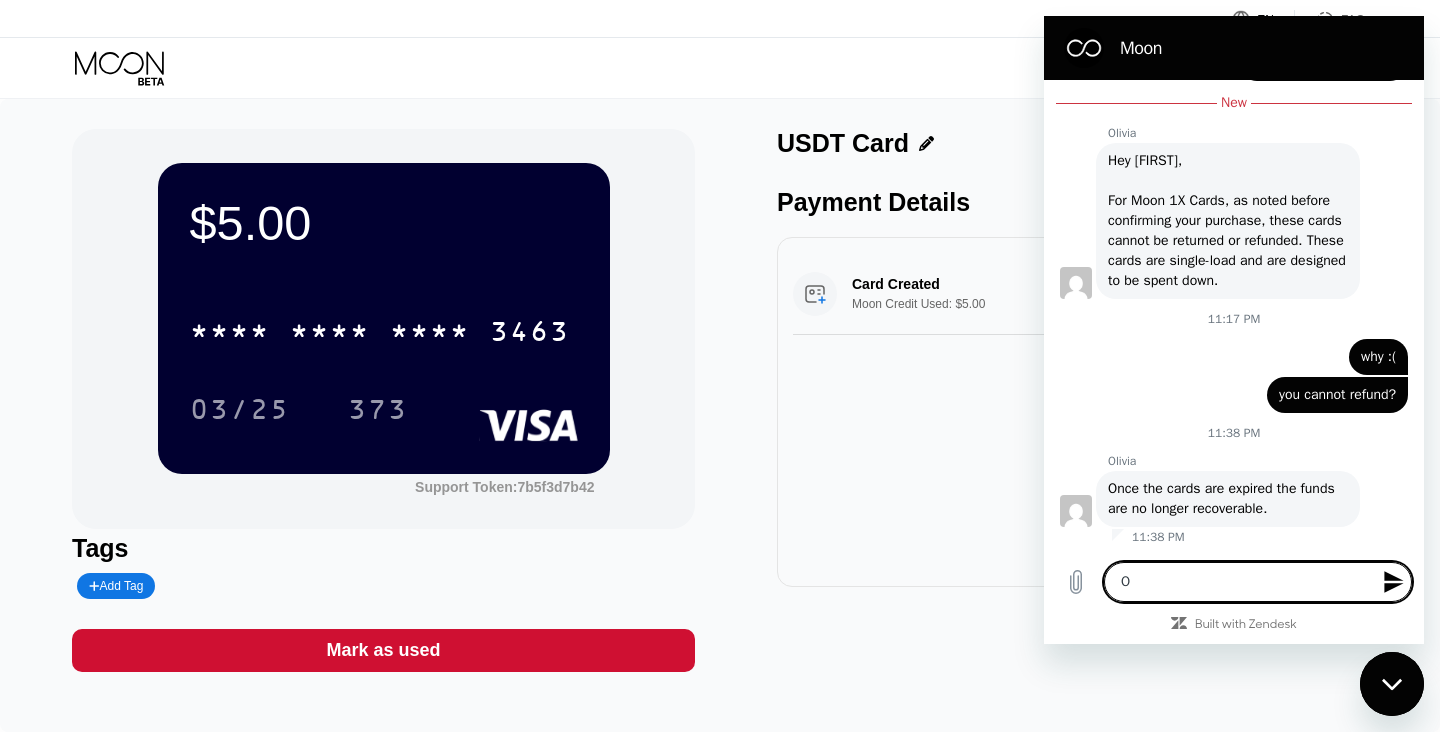 type on "Ok" 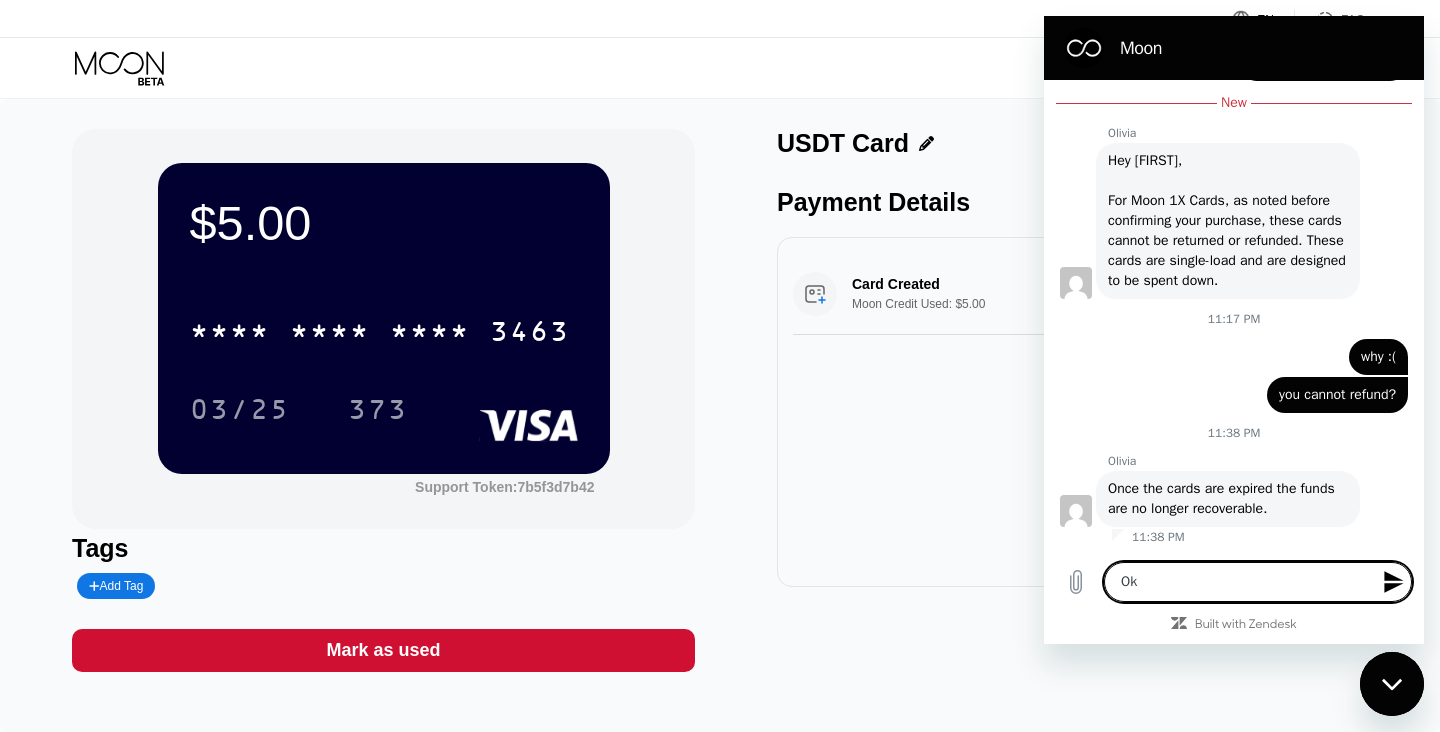 type 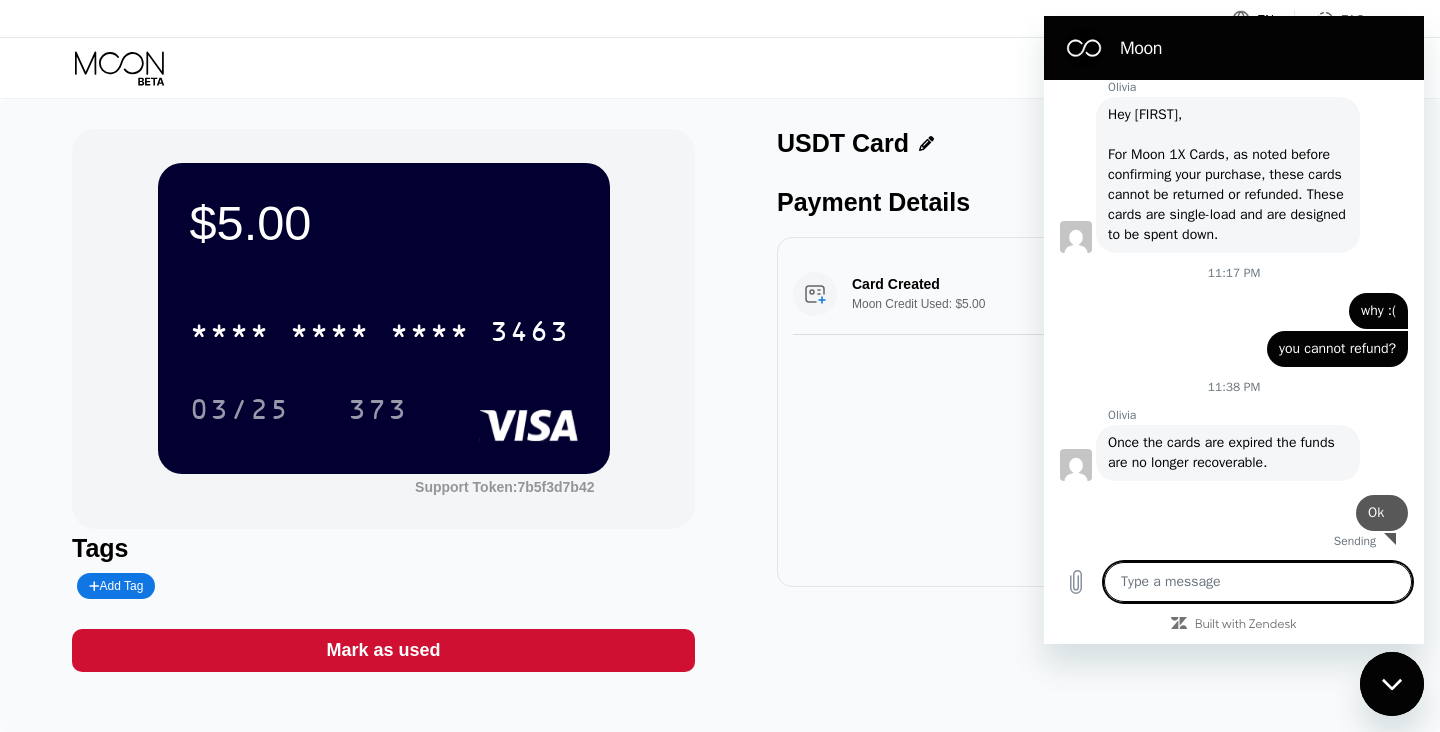 type on "x" 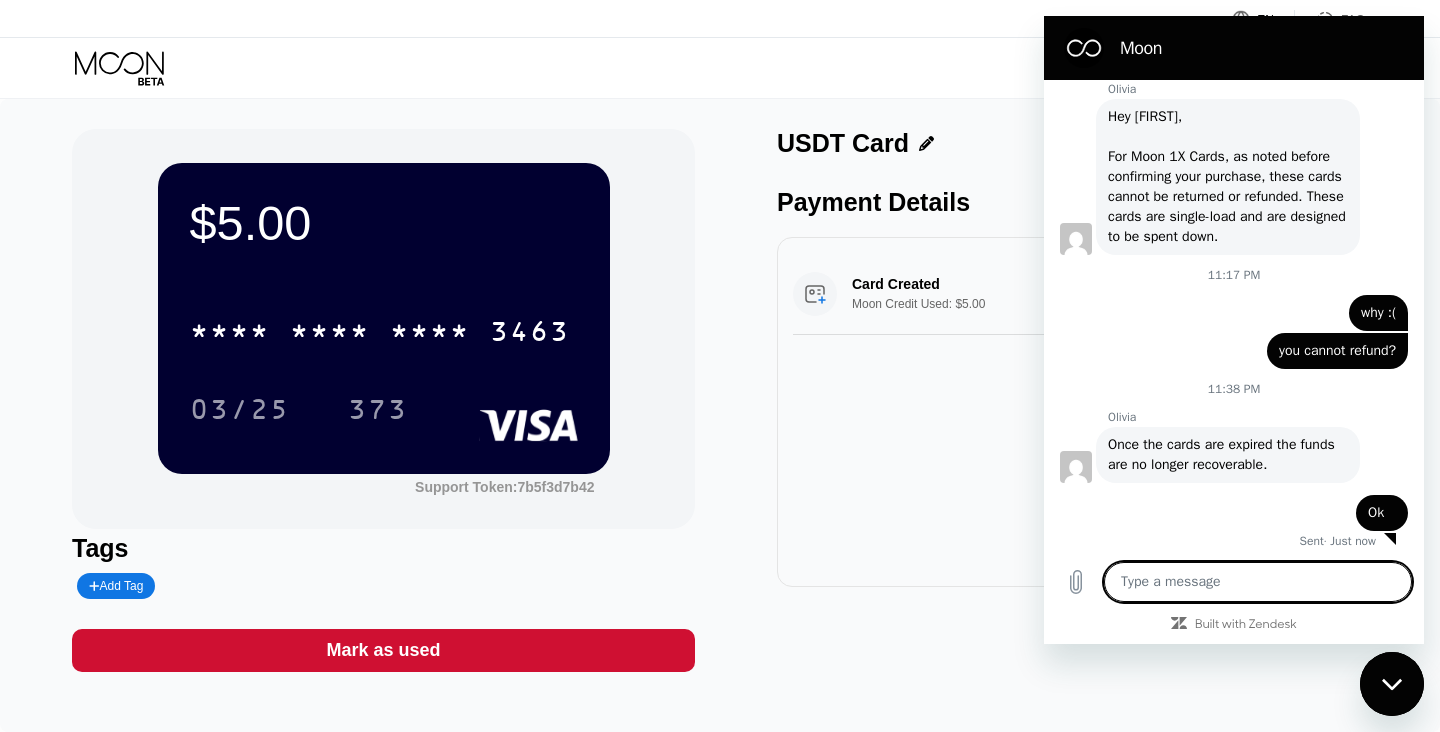 type on "B" 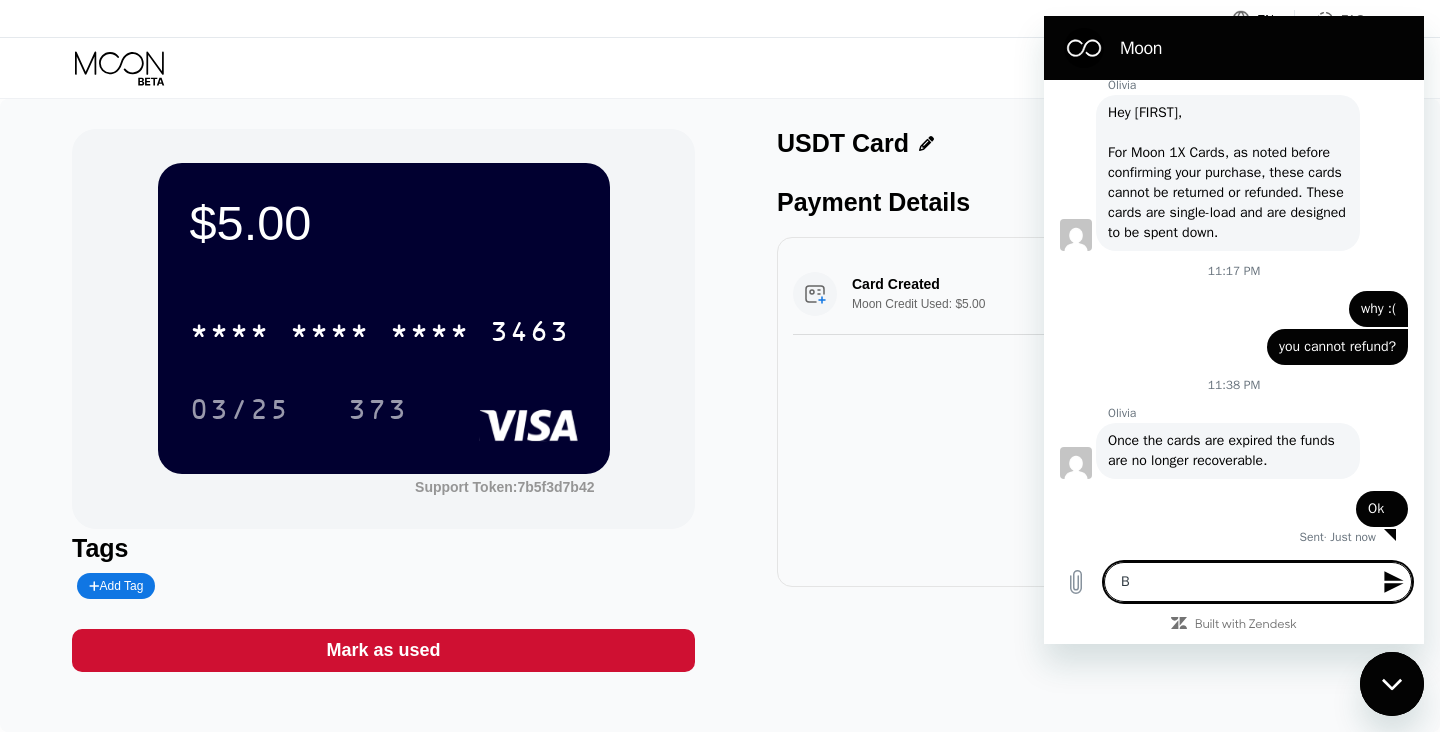 scroll, scrollTop: 1431, scrollLeft: 0, axis: vertical 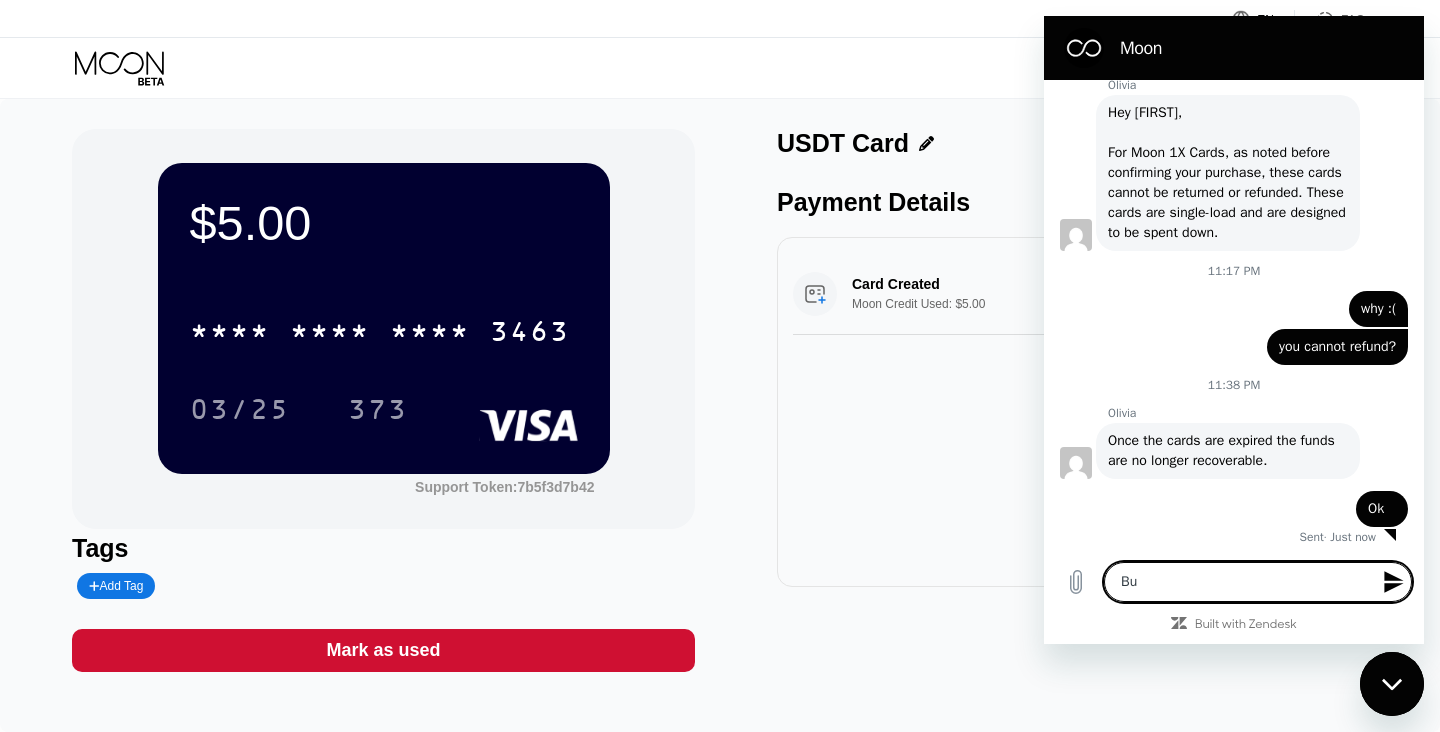 type on "But" 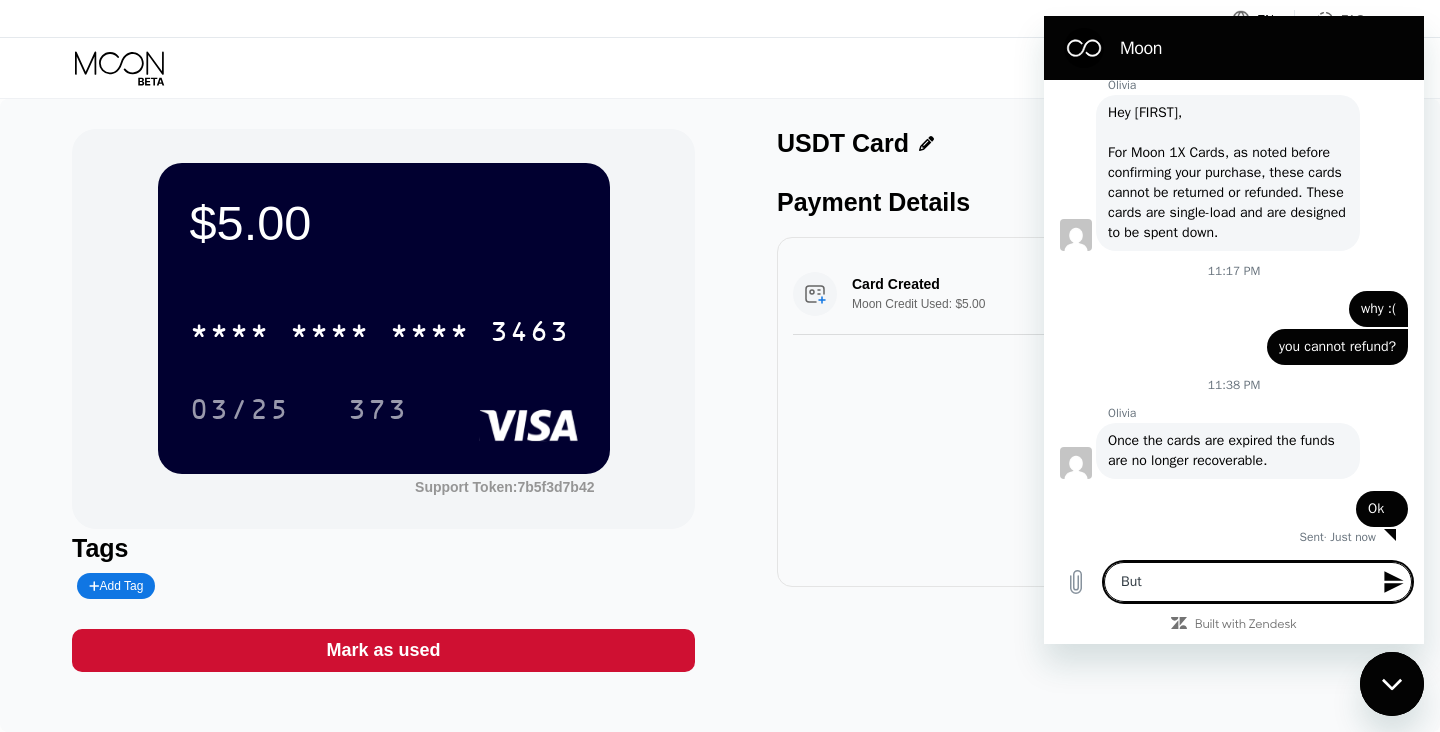 type on "But" 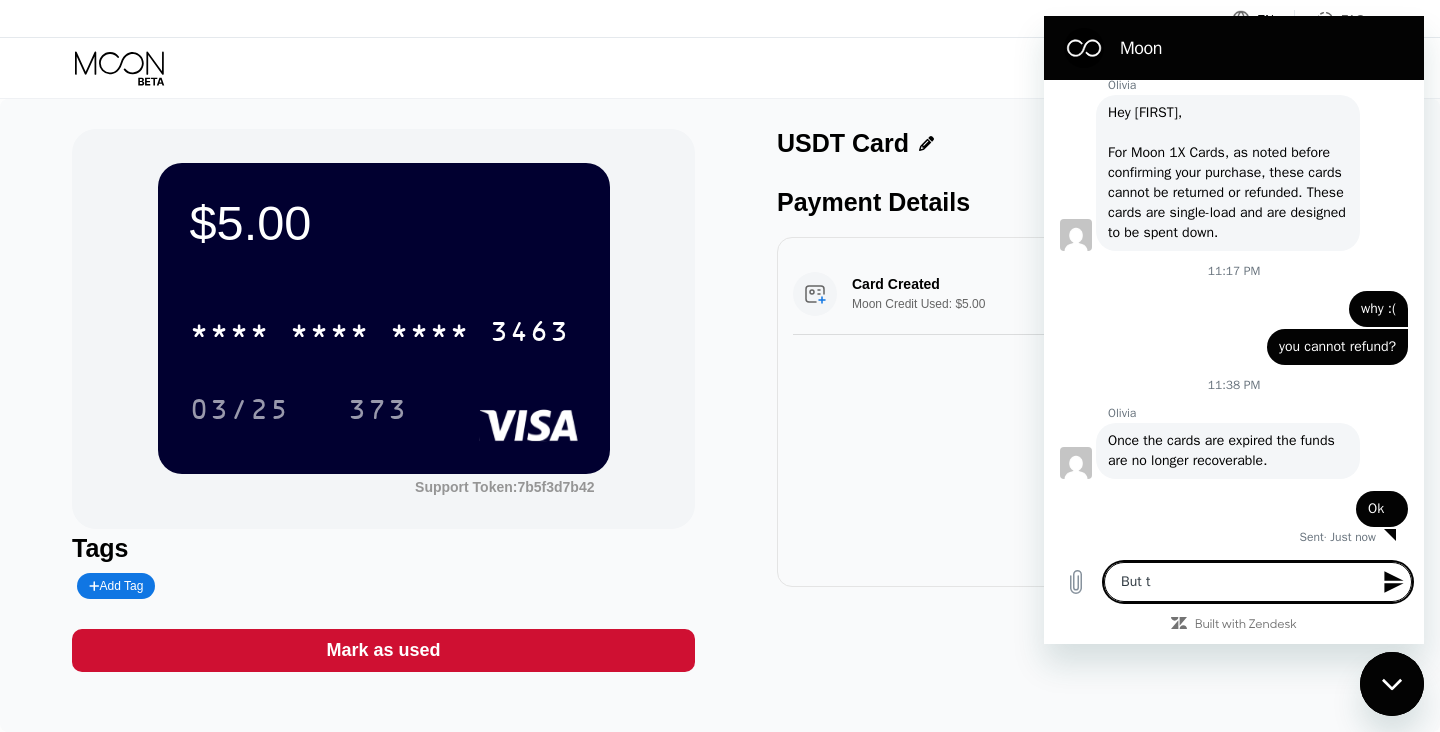 type on "But th" 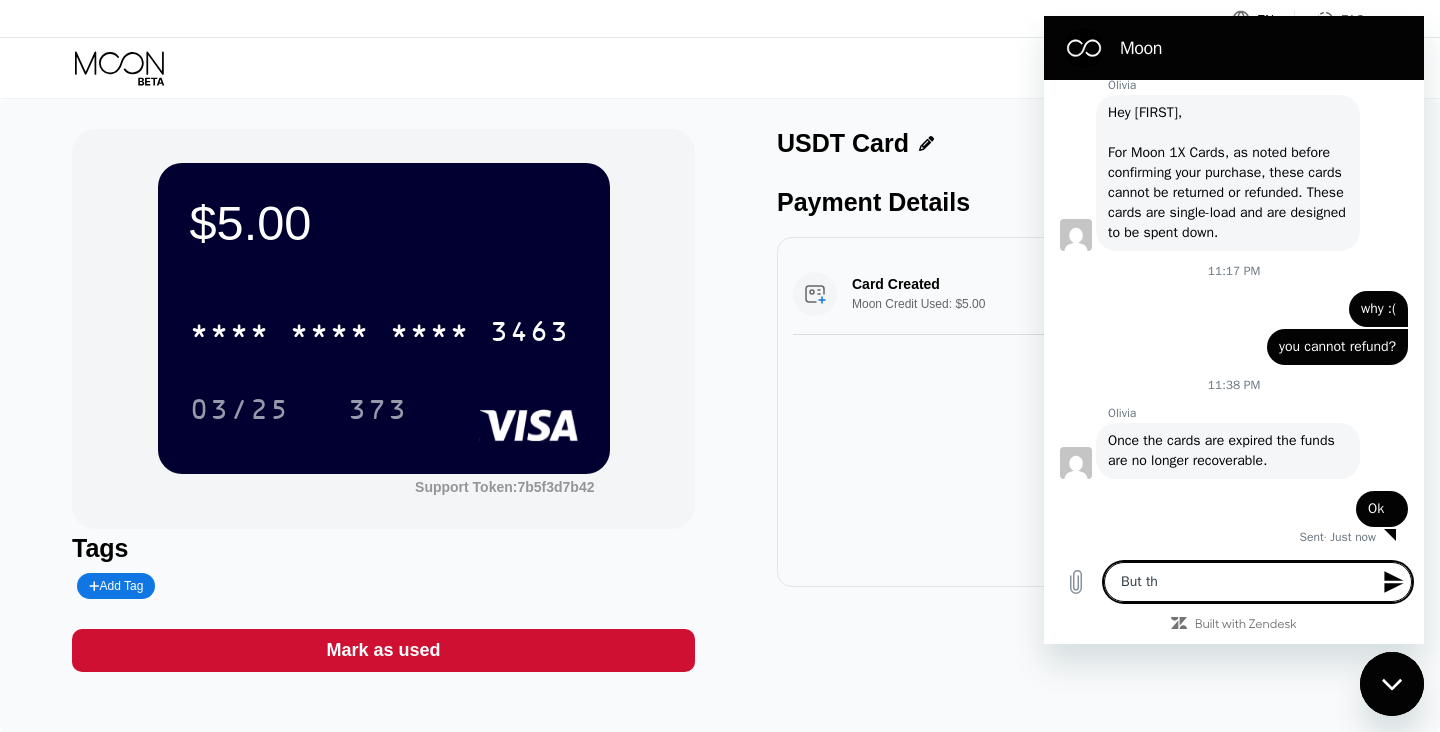 type on "But thi" 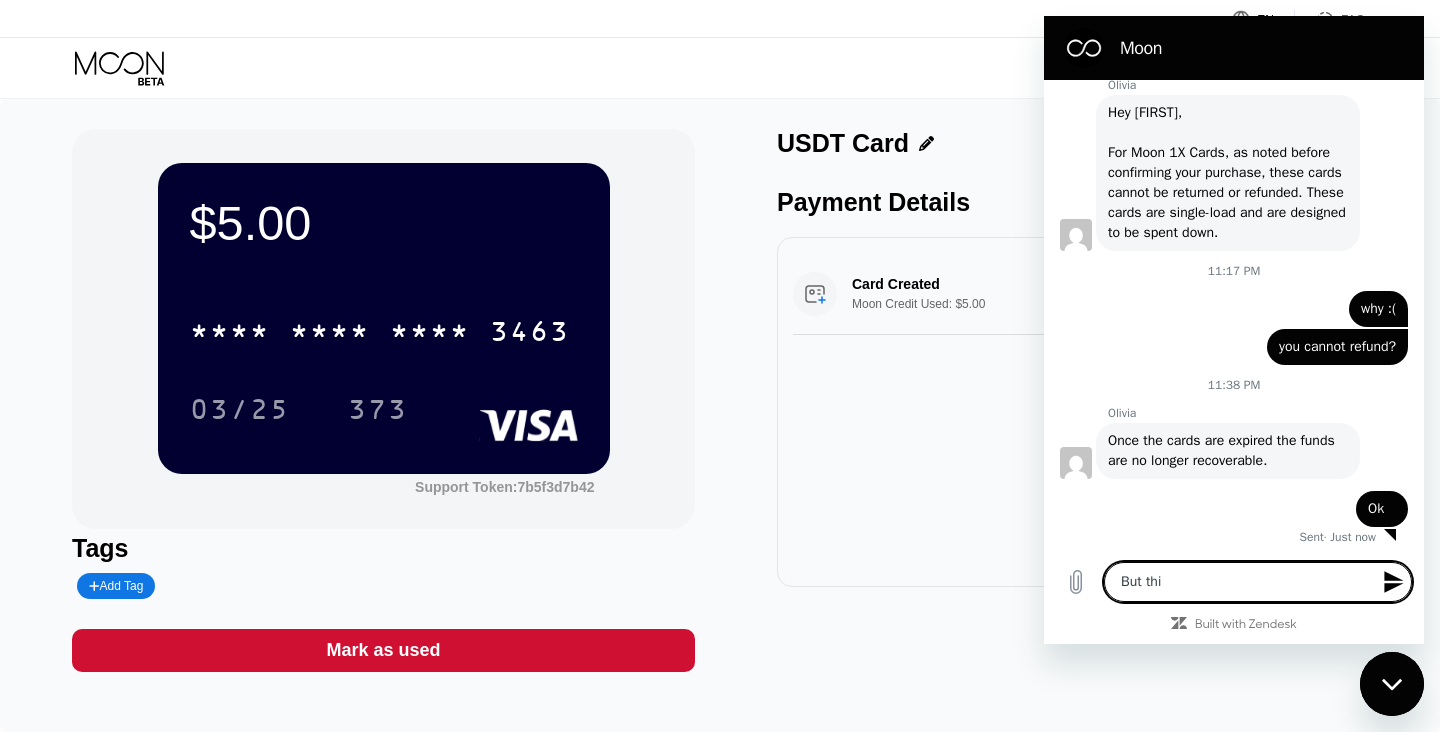 type on "But this" 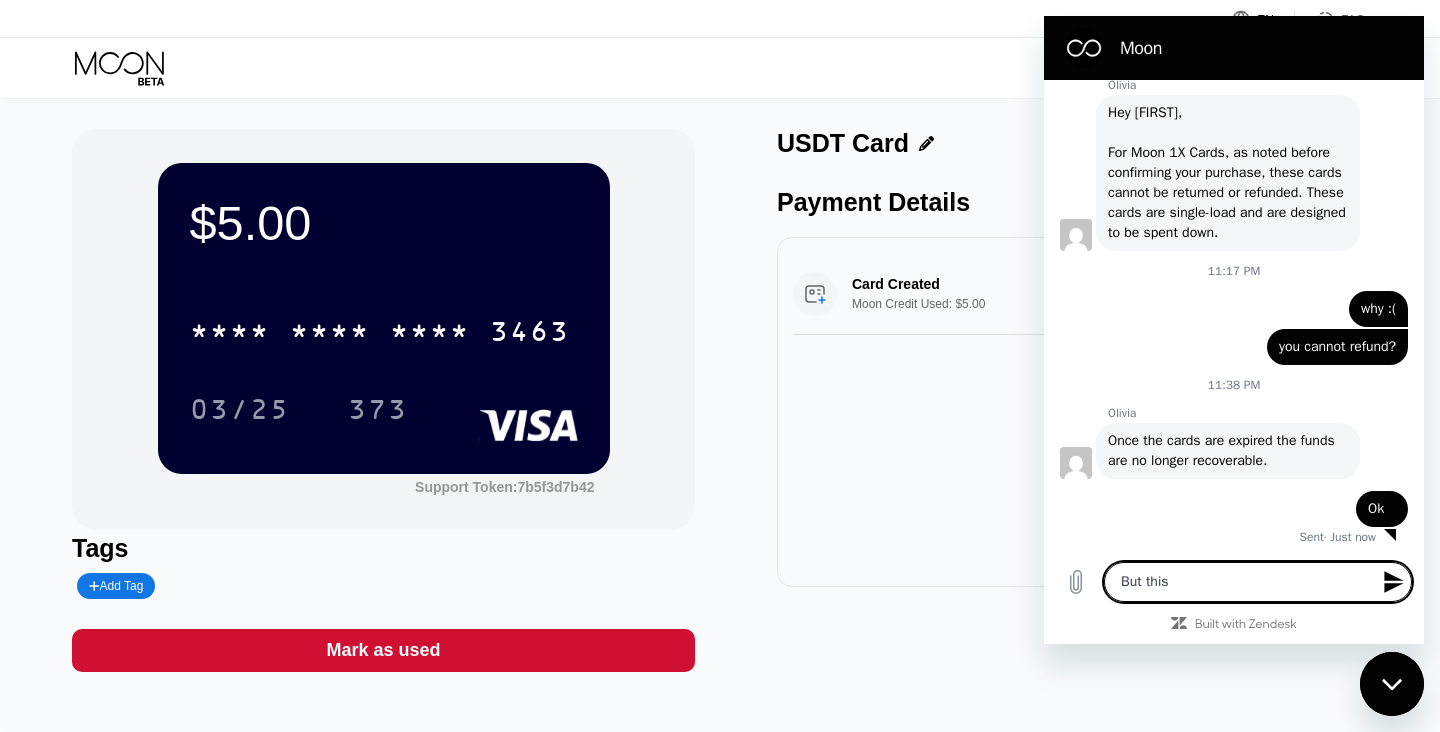 type on "But this" 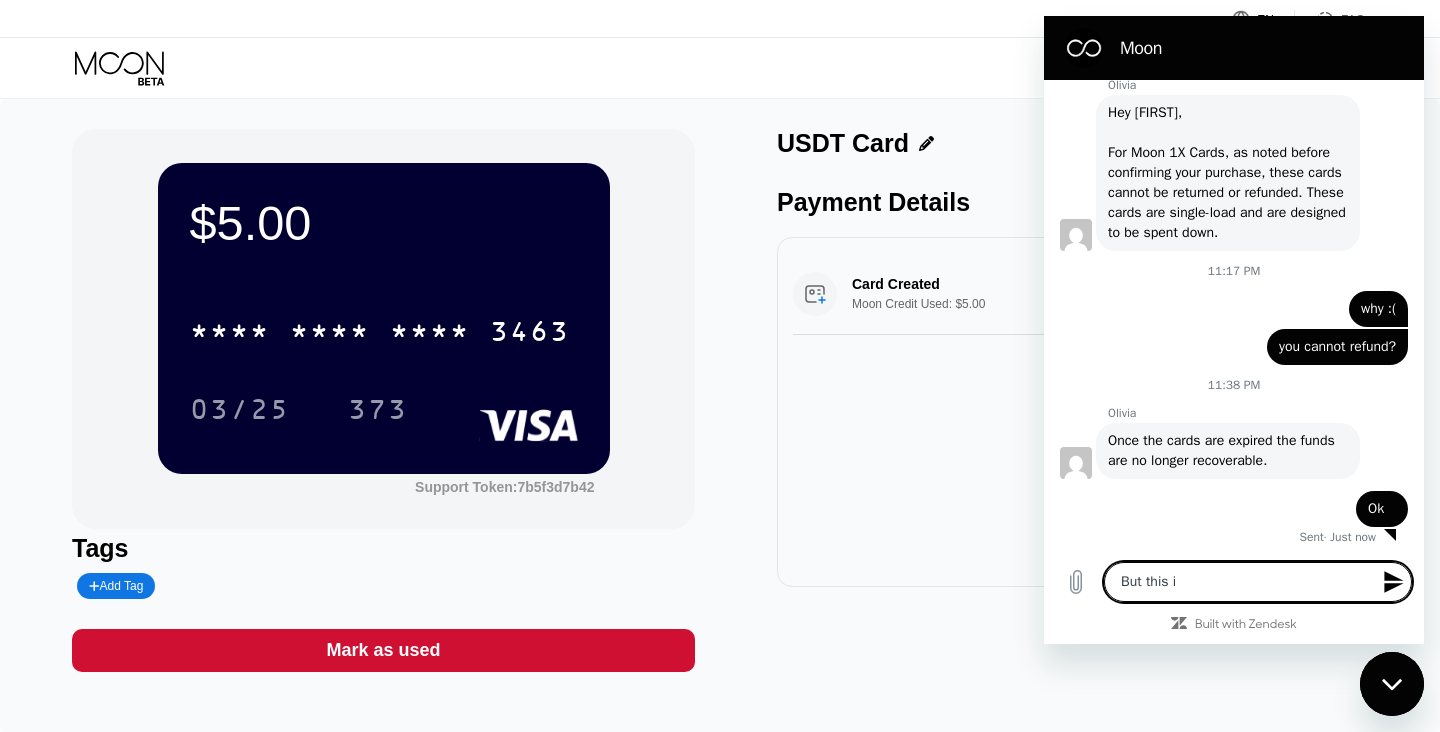 type on "x" 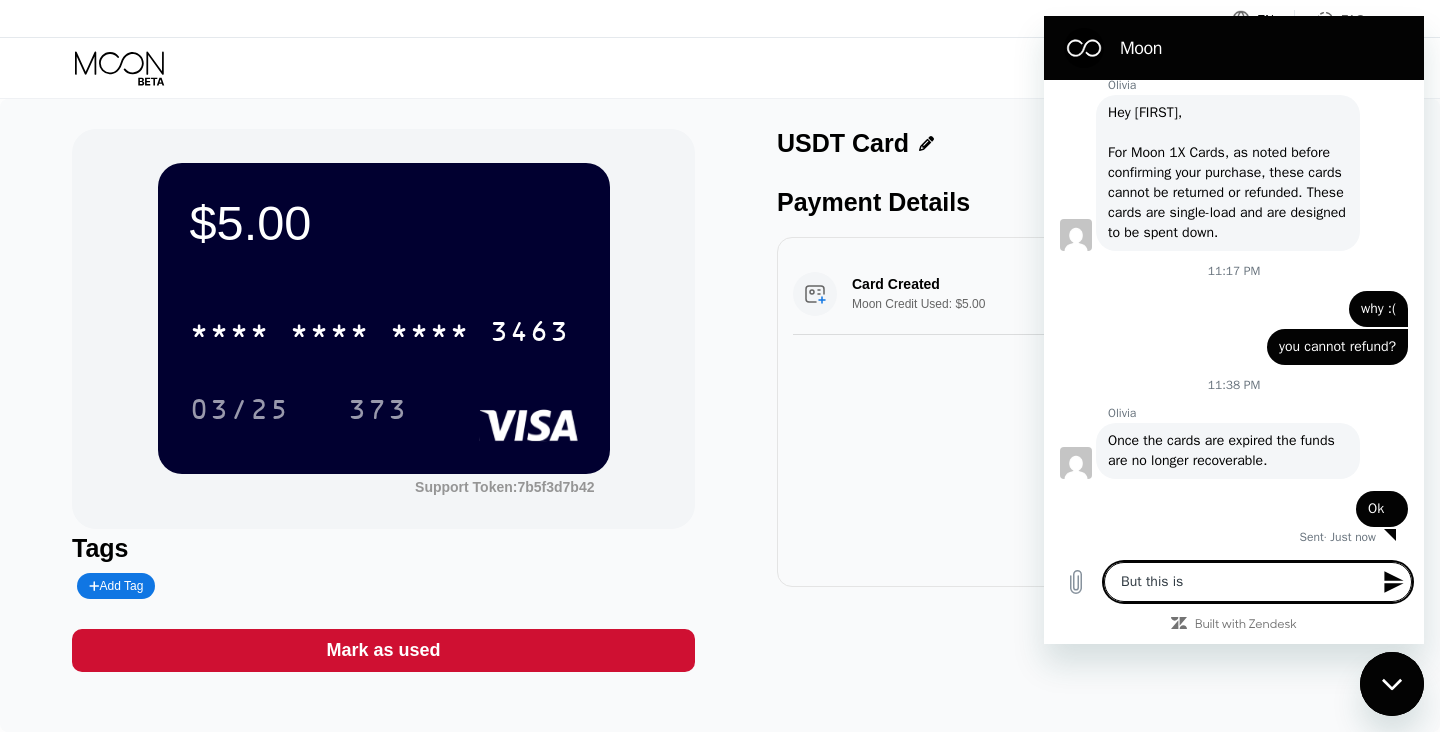 type on "x" 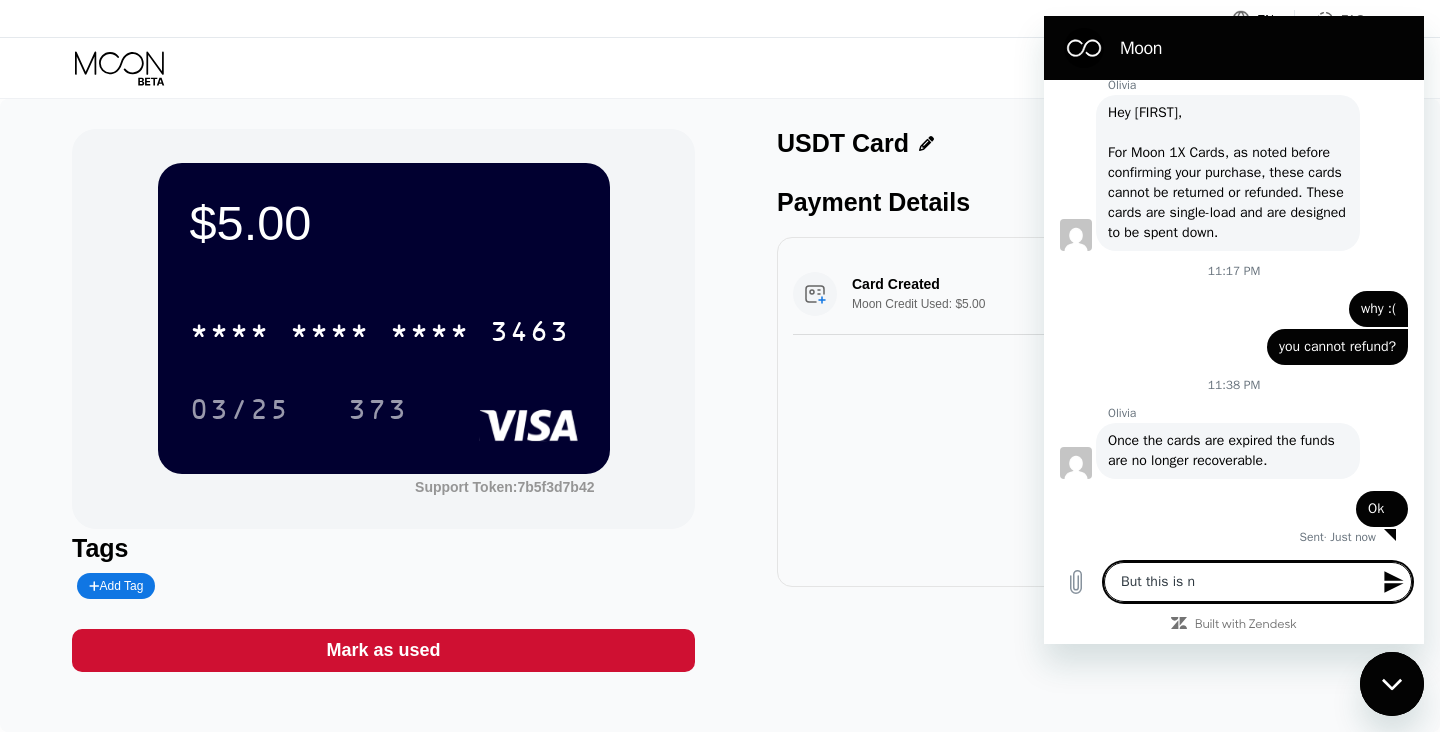 type on "But this is no" 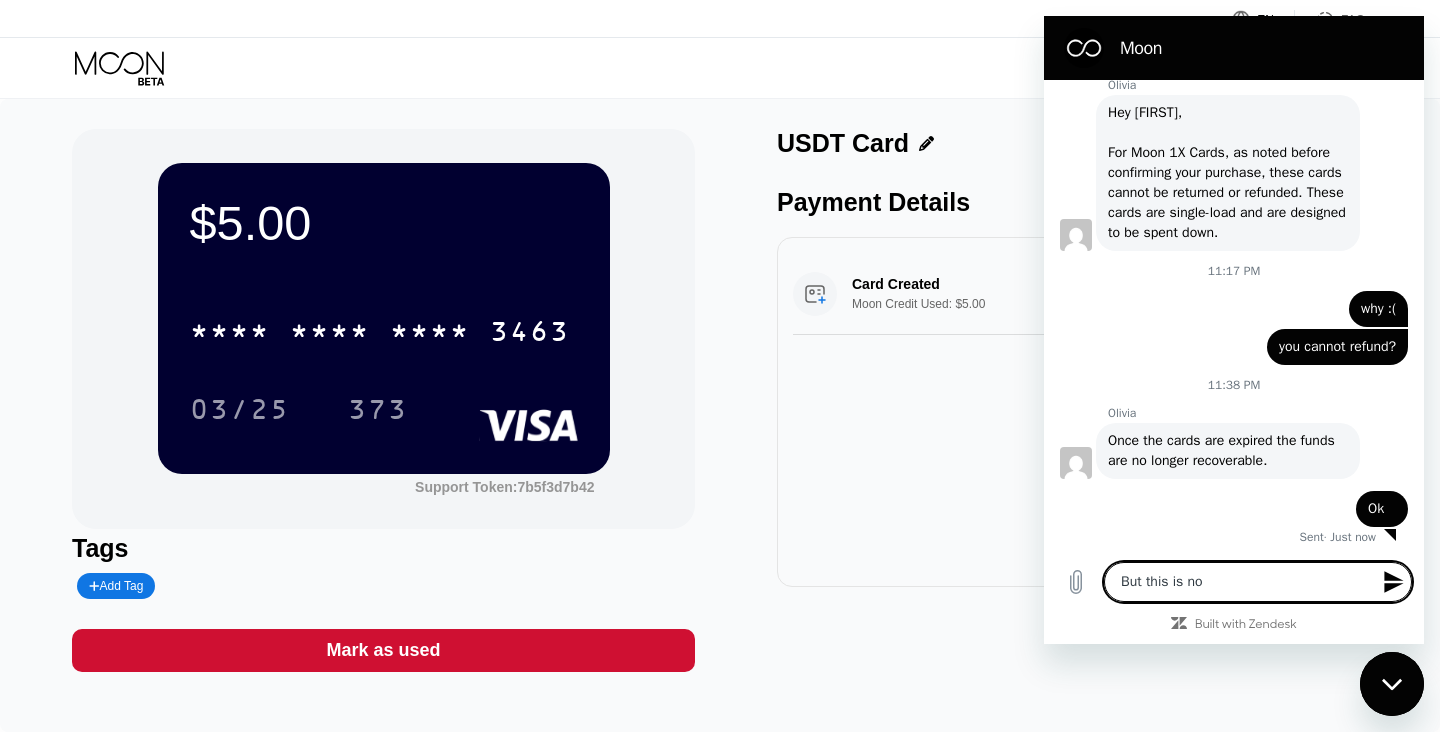 type on "But this is not" 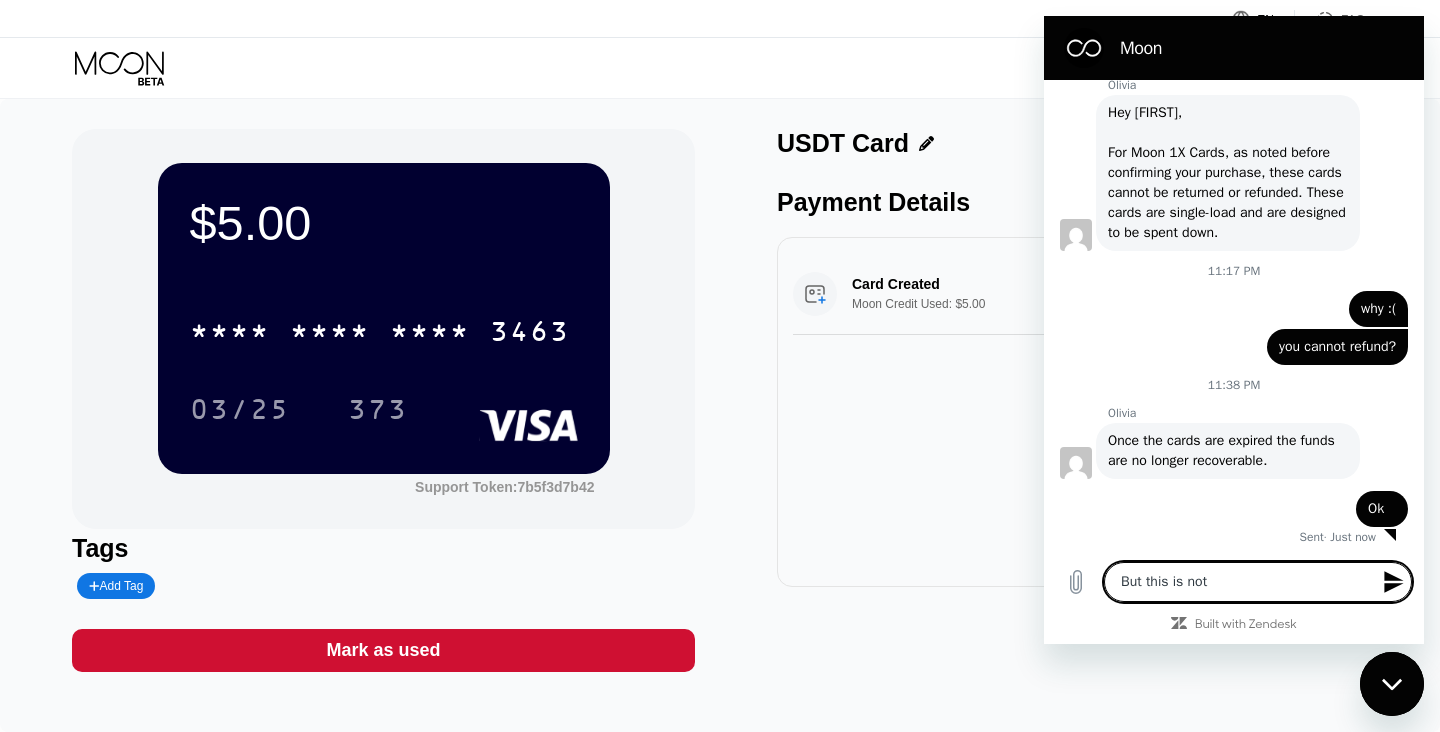 type on "x" 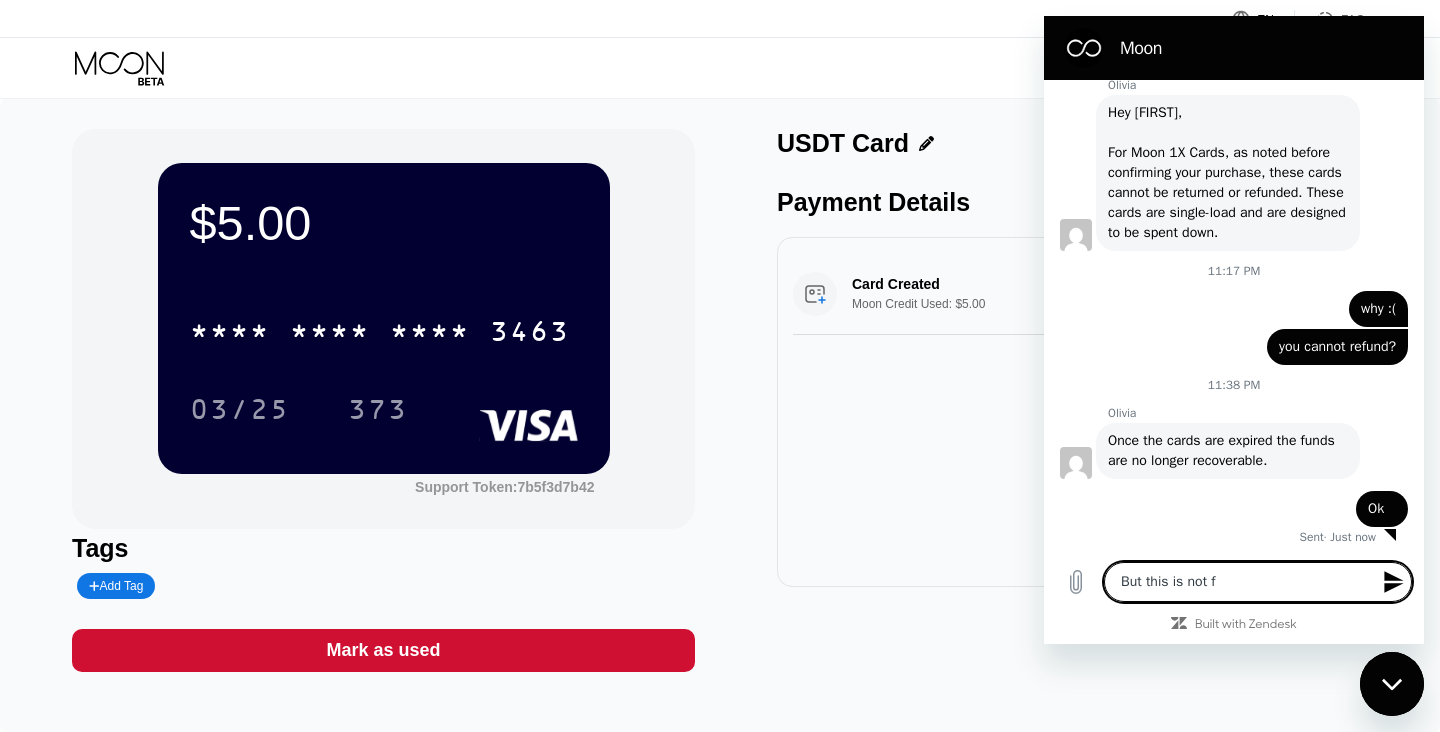 type on "x" 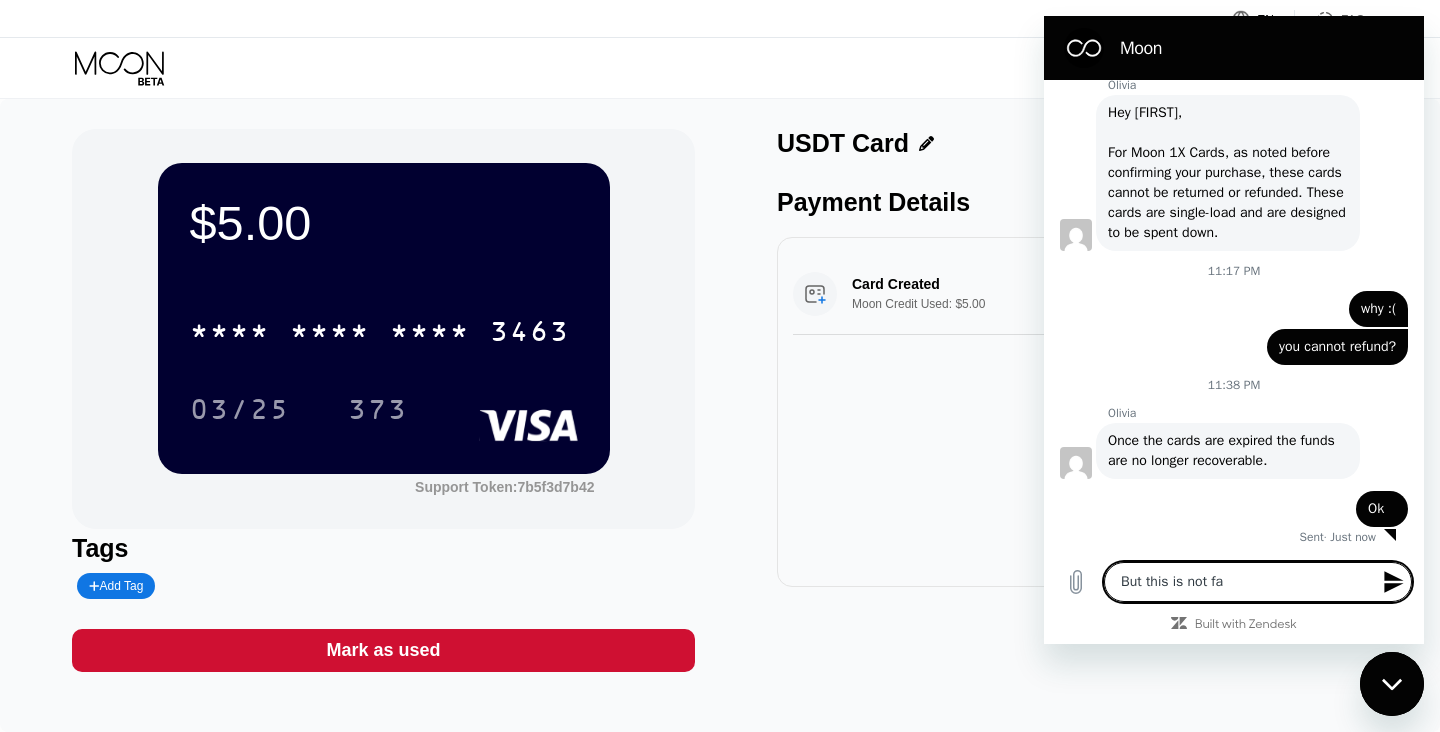 type on "x" 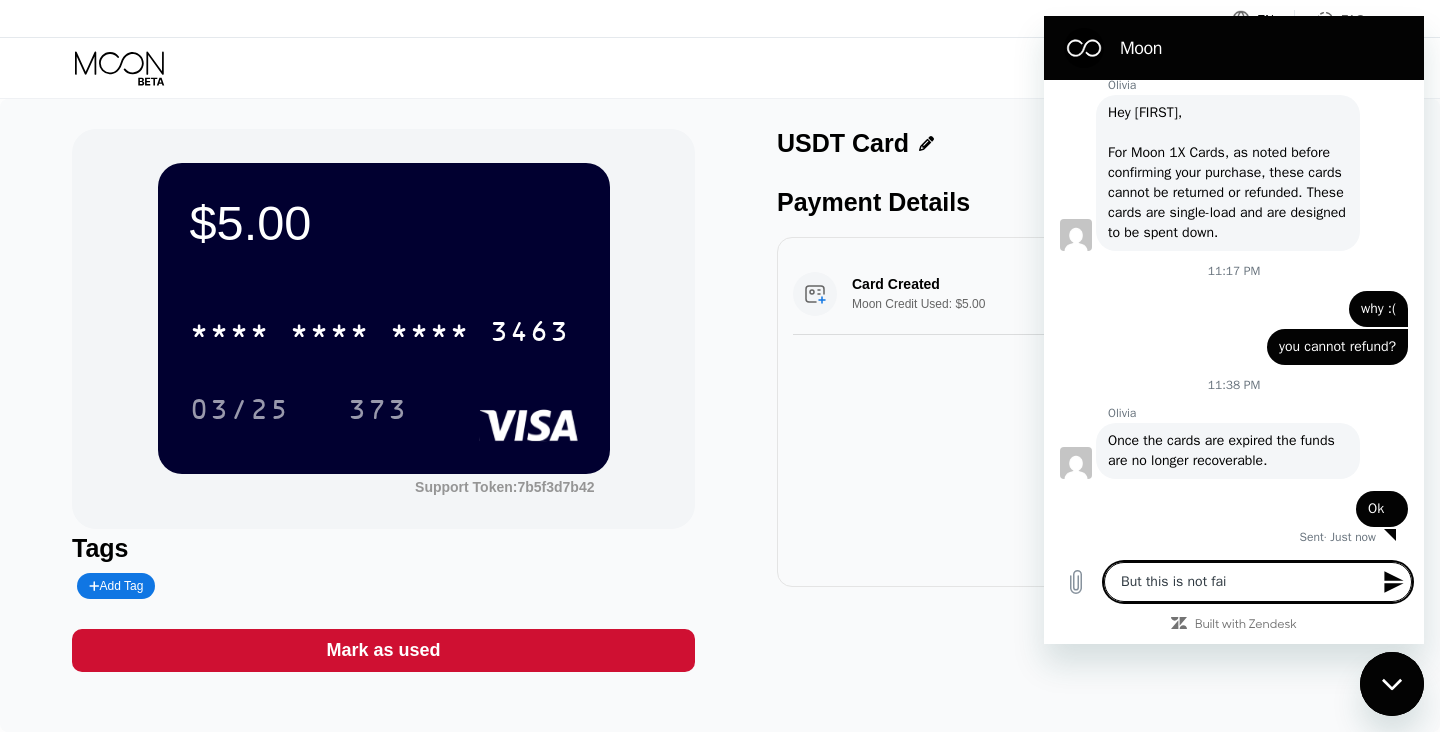 type on "But this is not fair" 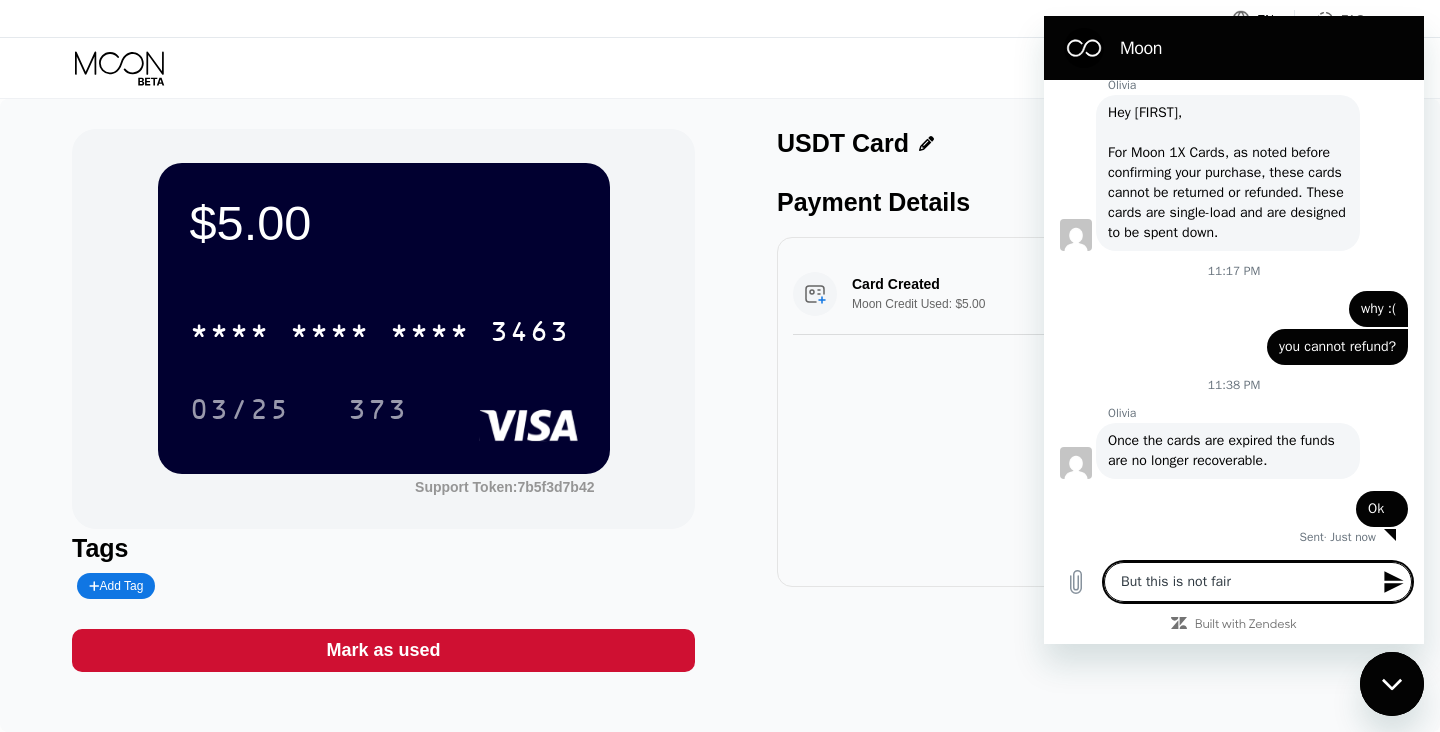 type 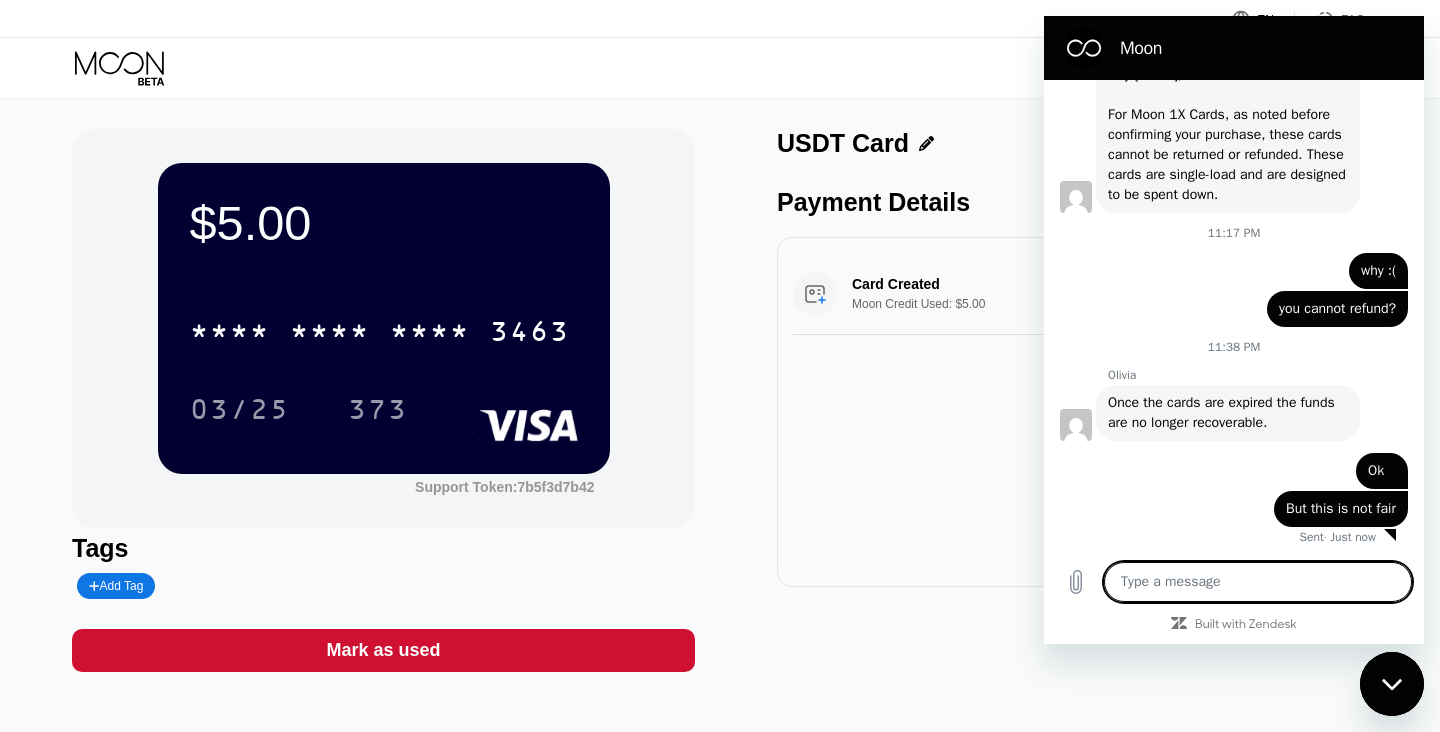 scroll, scrollTop: 1469, scrollLeft: 0, axis: vertical 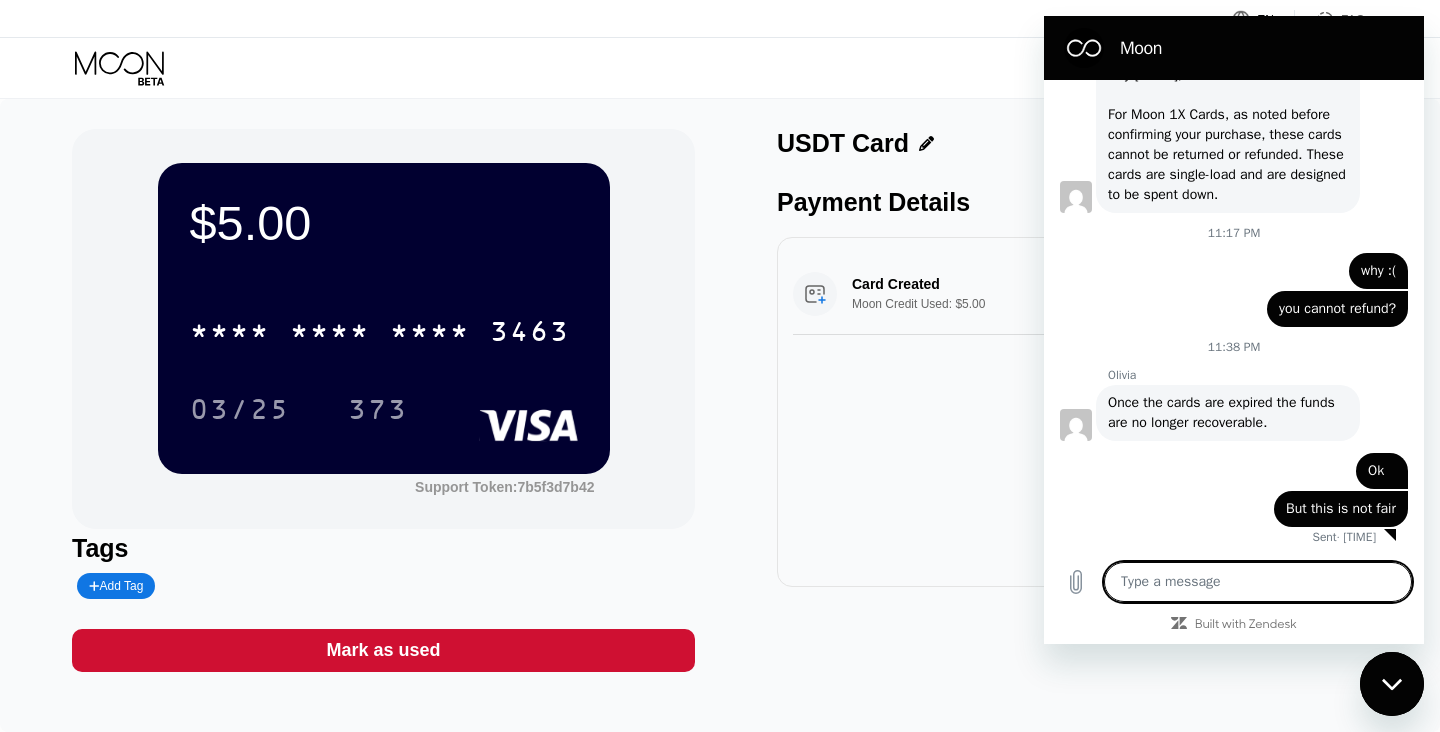 type on "x" 